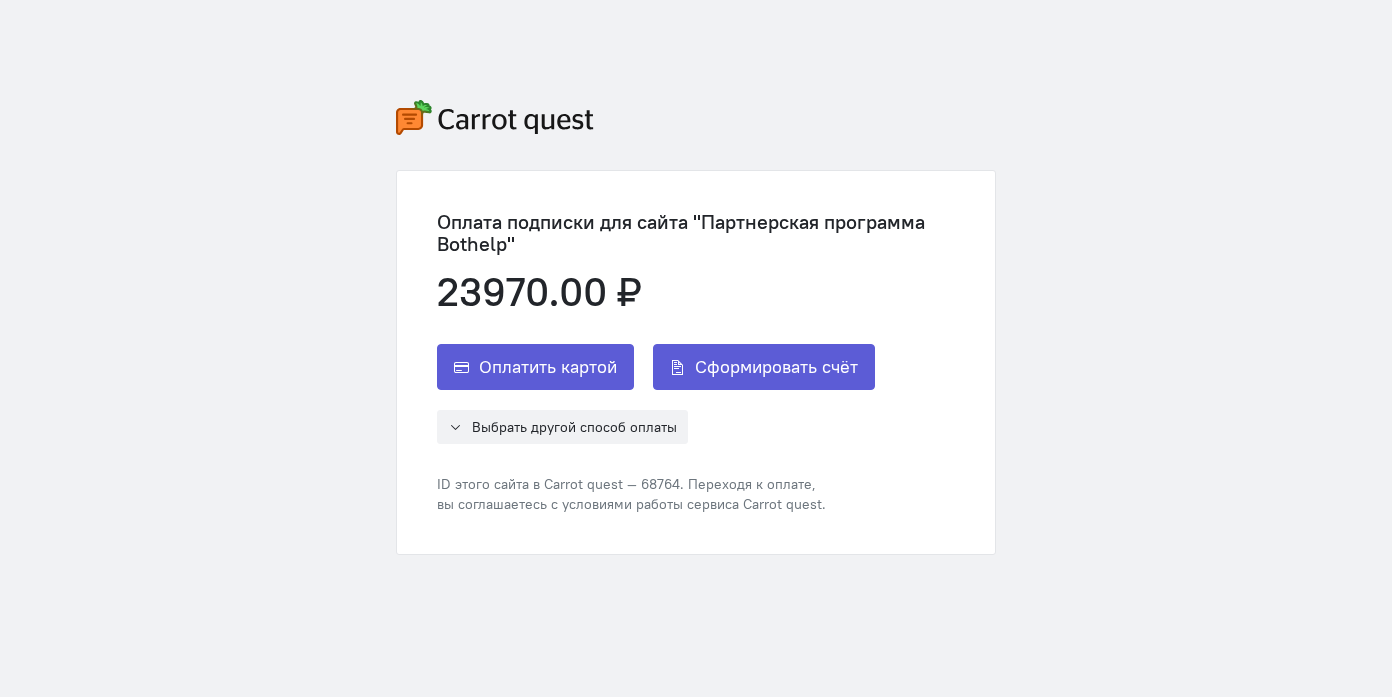 scroll, scrollTop: 0, scrollLeft: 0, axis: both 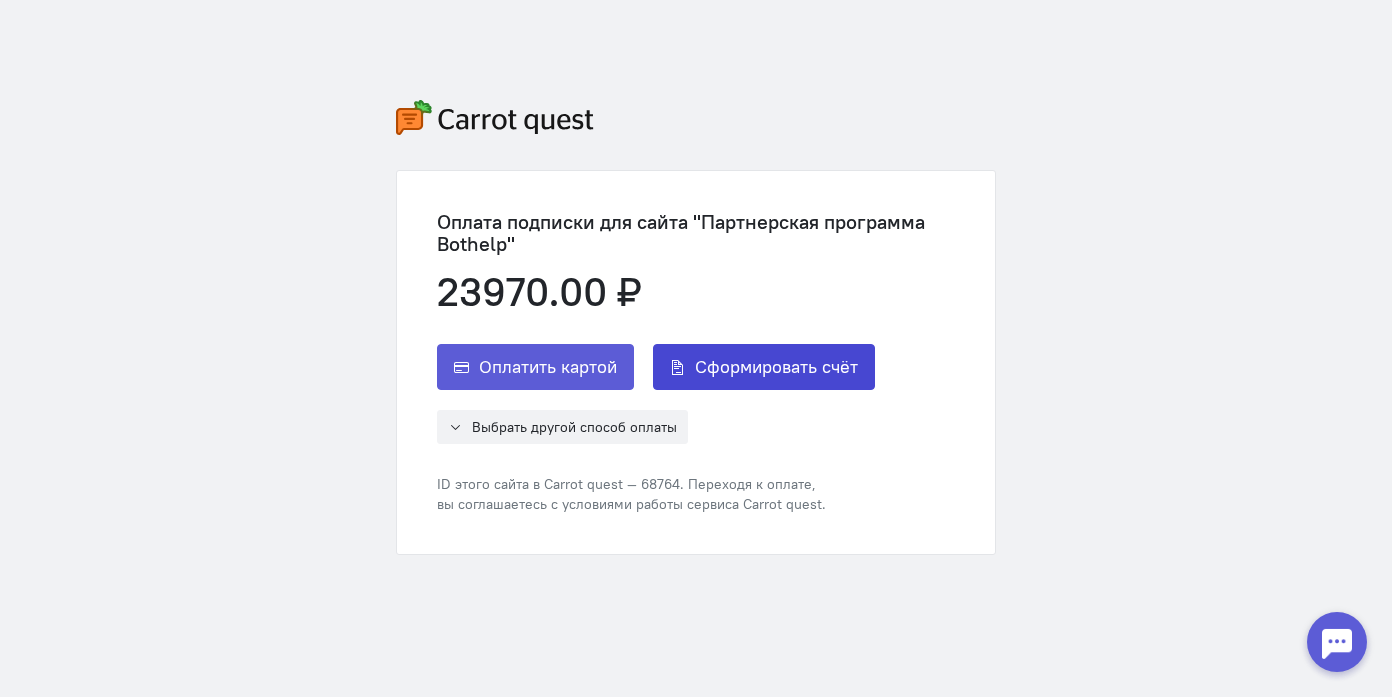 click on "Сформировать счёт" at bounding box center (776, 367) 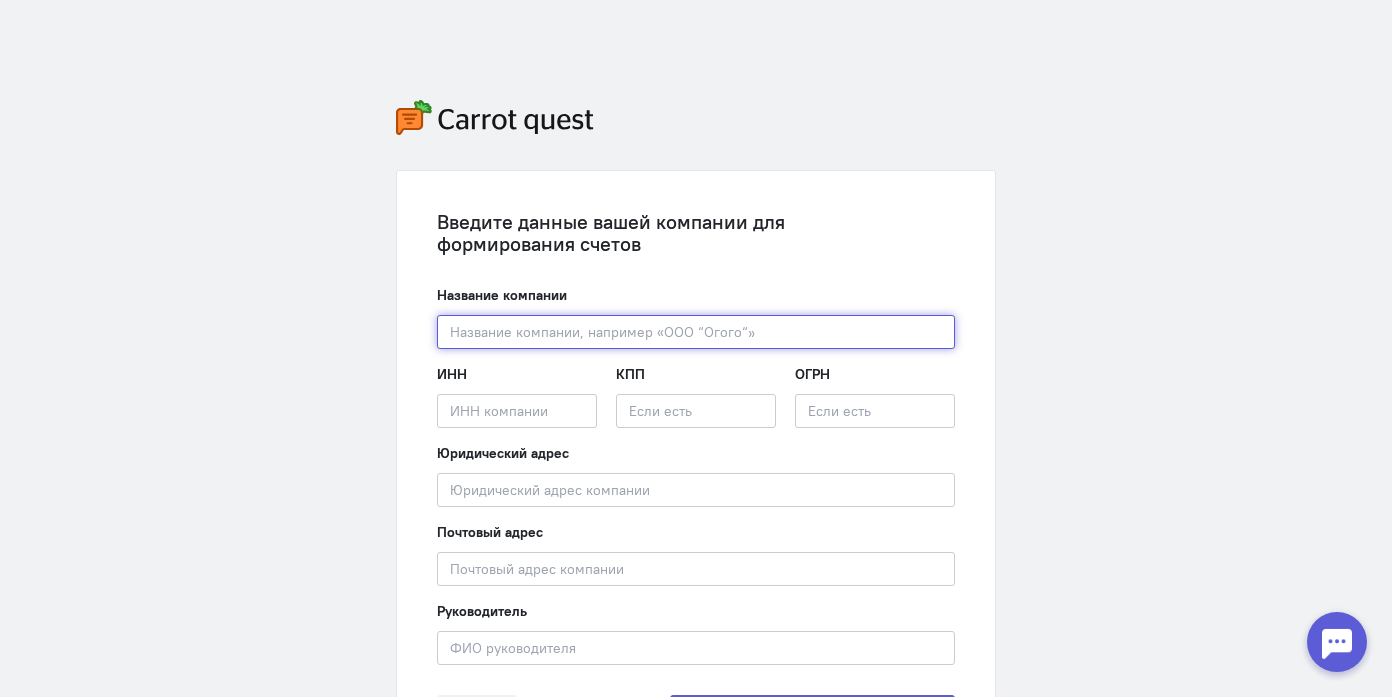 click at bounding box center [696, 332] 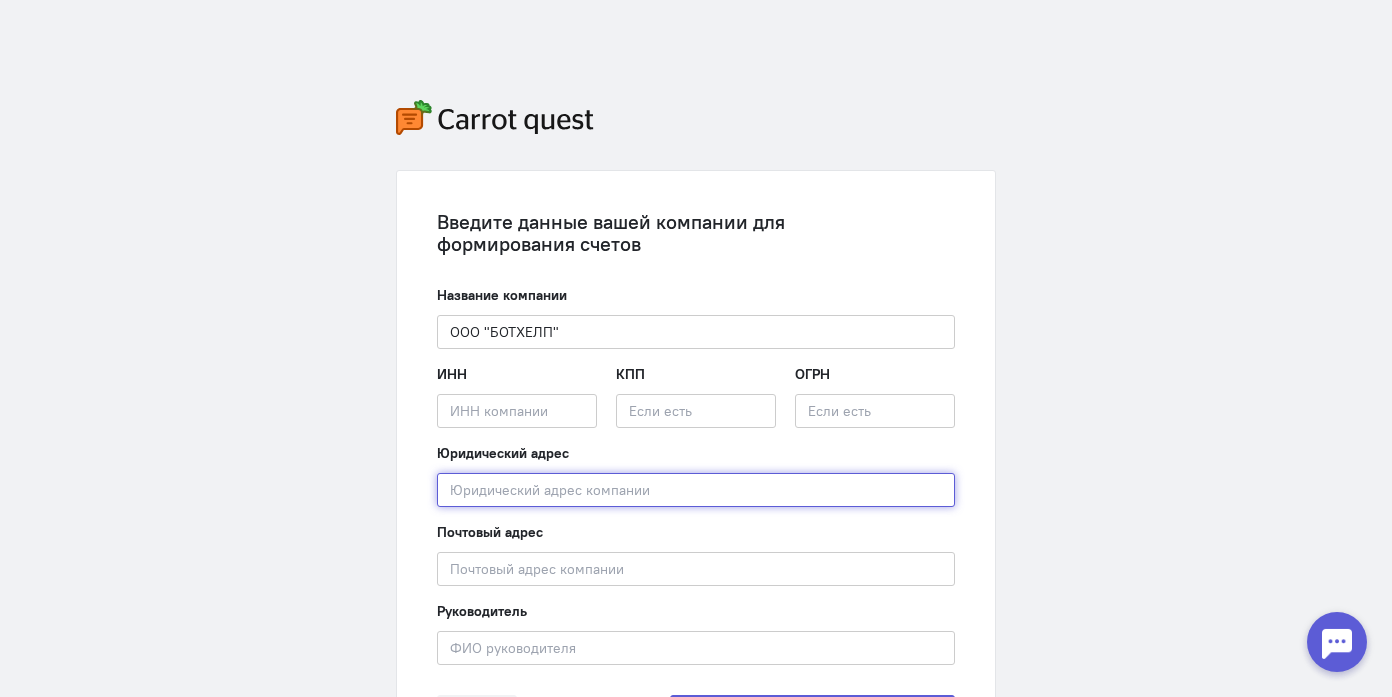 type on "[CITY], [STREET], [HOUSE_NUMBER] кв [APARTMENT_NUMBER]" 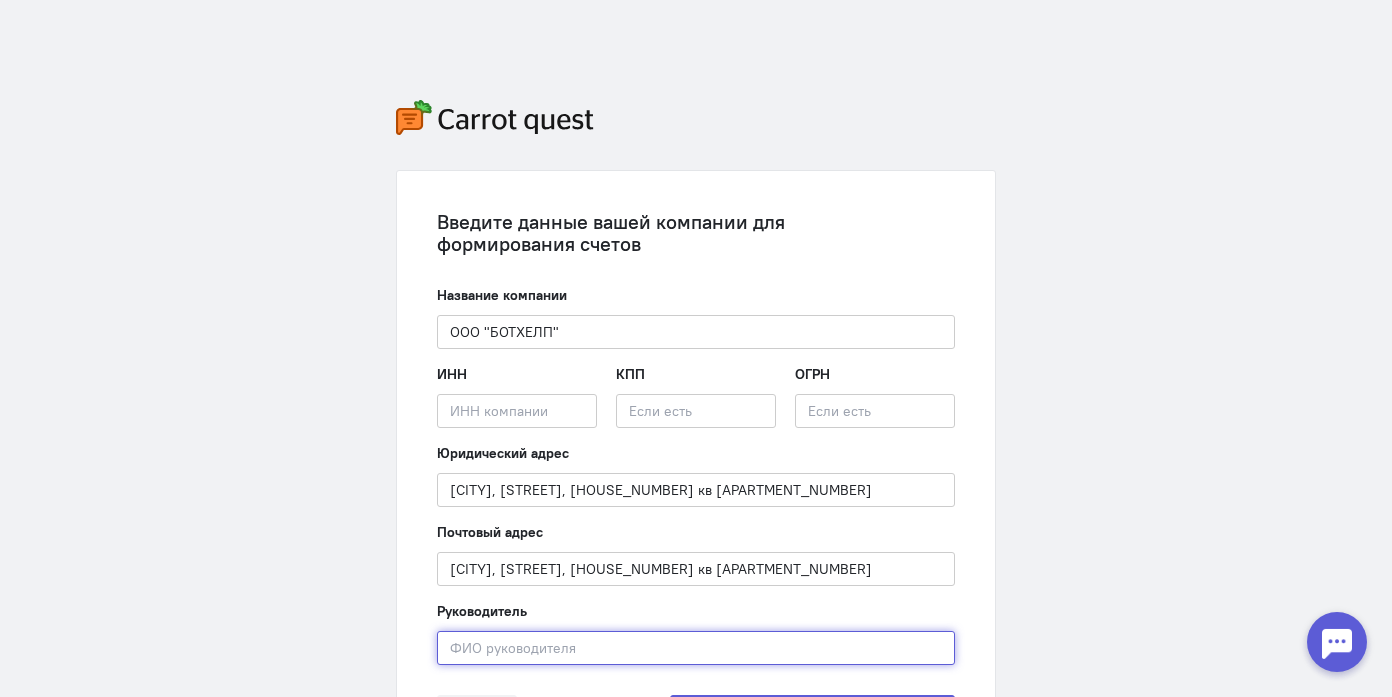 type on "[LAST] [FIRST] [PATRONYMIC]" 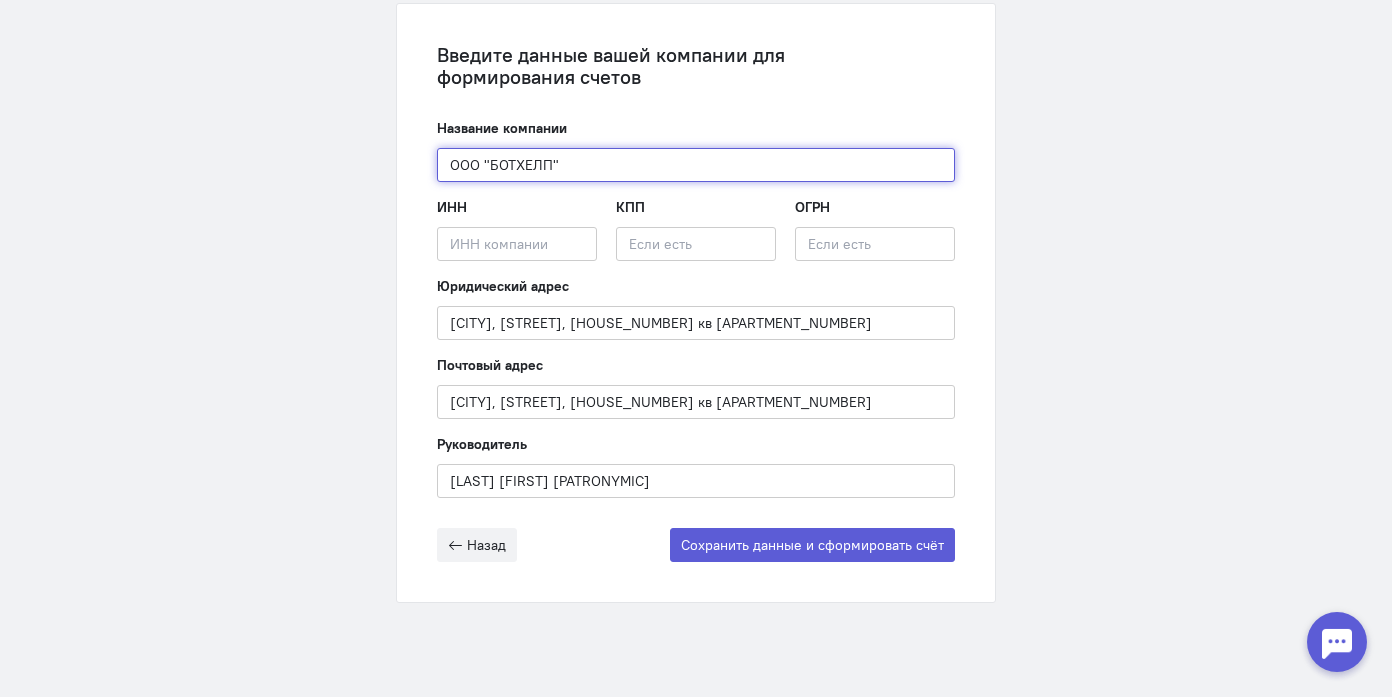 scroll, scrollTop: 172, scrollLeft: 0, axis: vertical 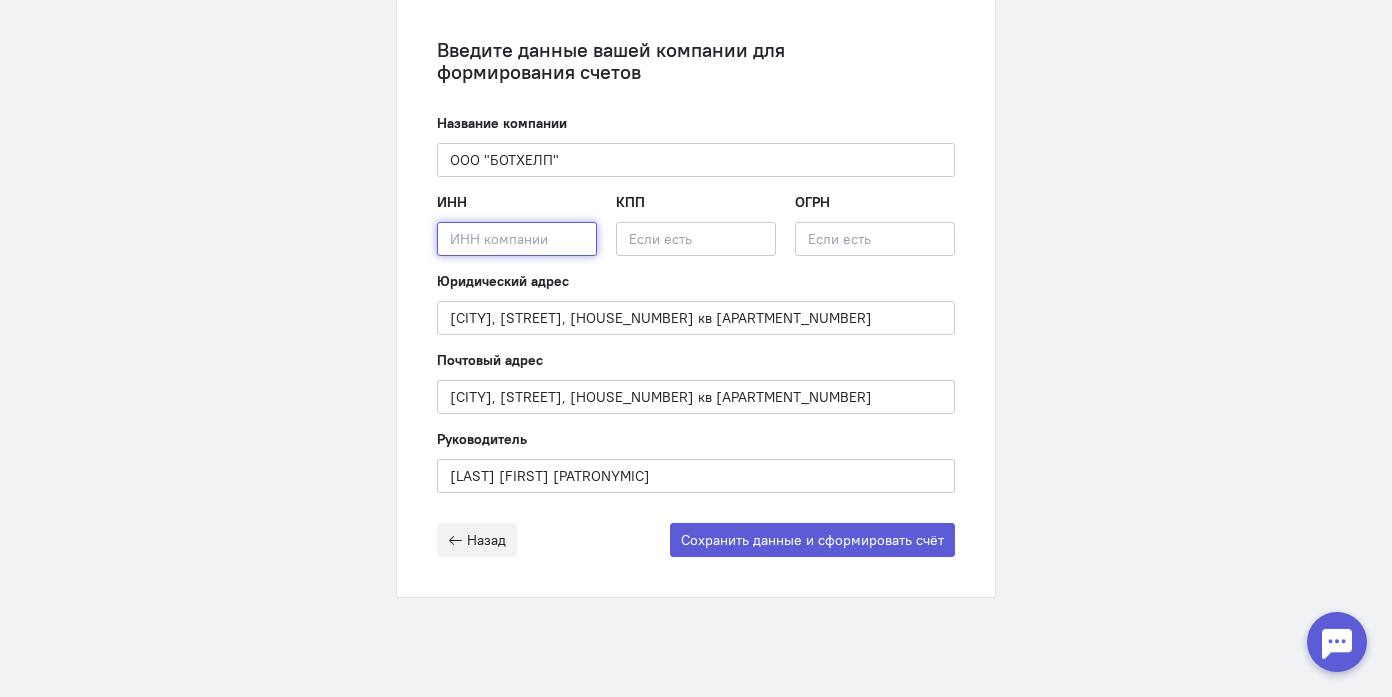 click at bounding box center (517, 239) 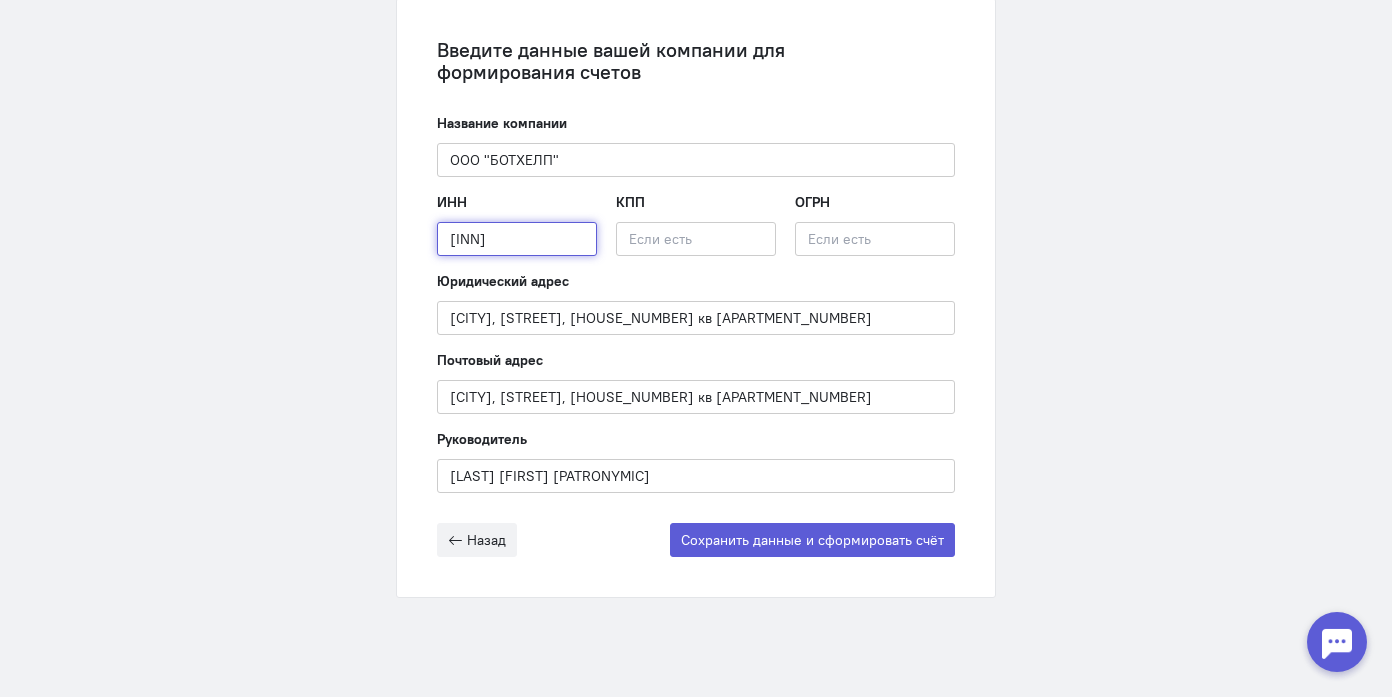 click on "[INN]" at bounding box center [517, 239] 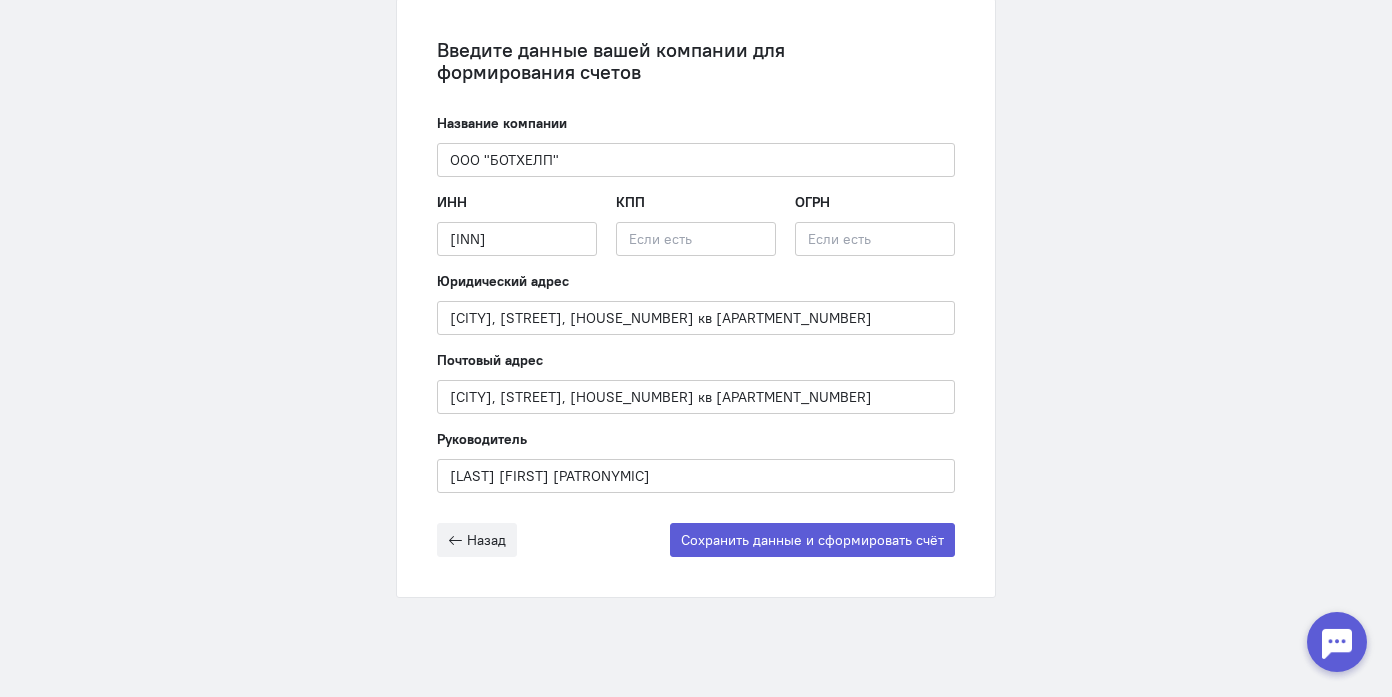 click on "ИНН   [INN]   Введите ИНН компании" at bounding box center (517, 224) 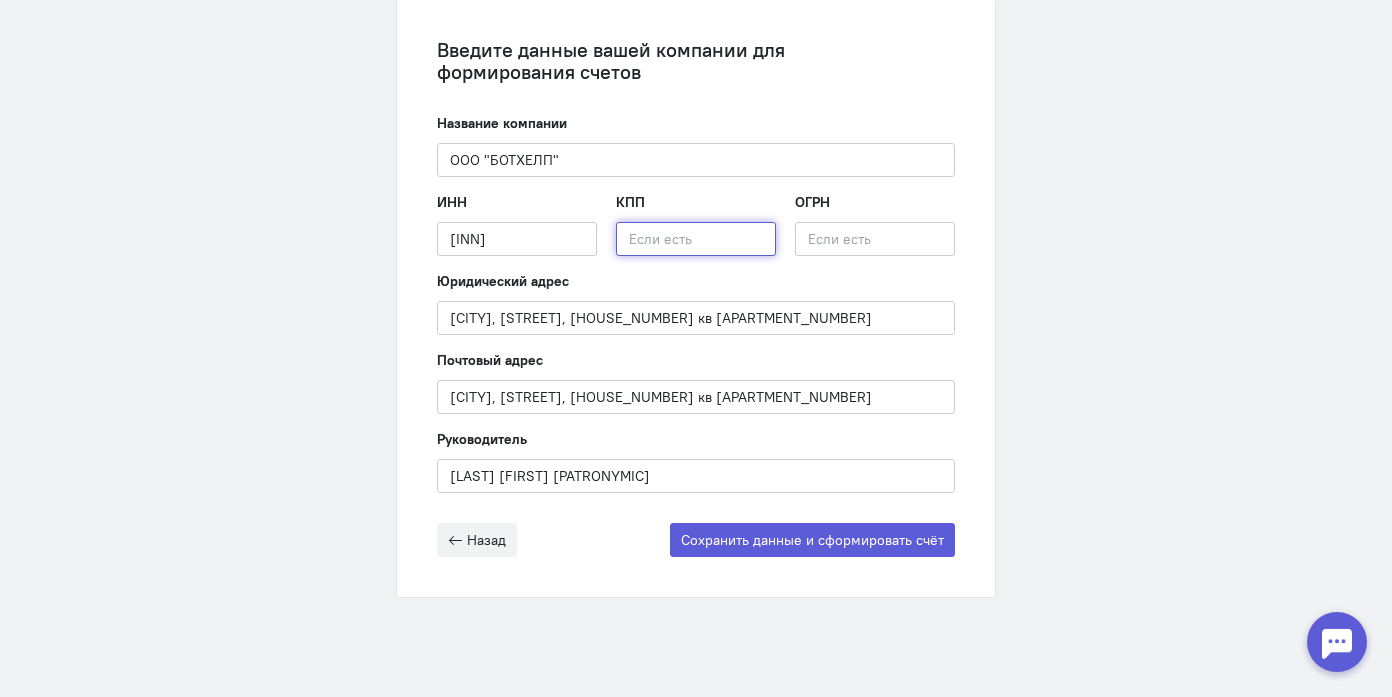 click at bounding box center (696, 239) 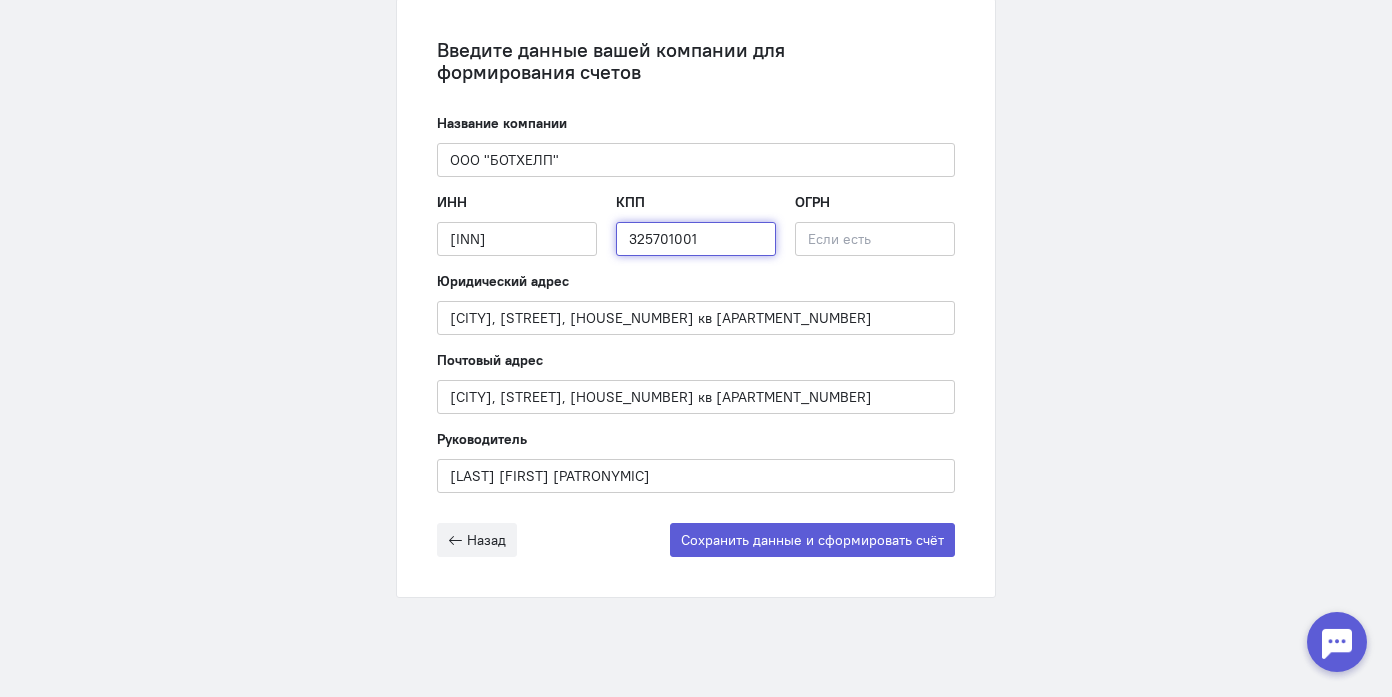 type on "325701001" 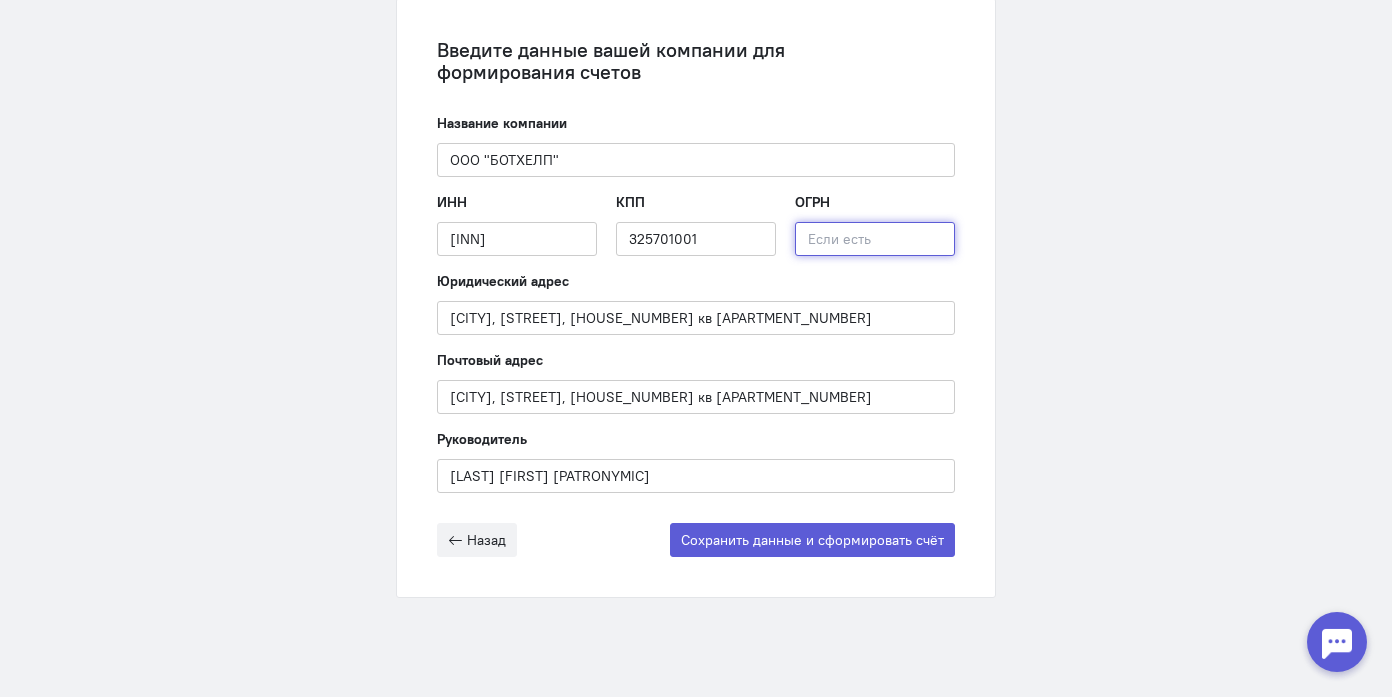 click at bounding box center [875, 239] 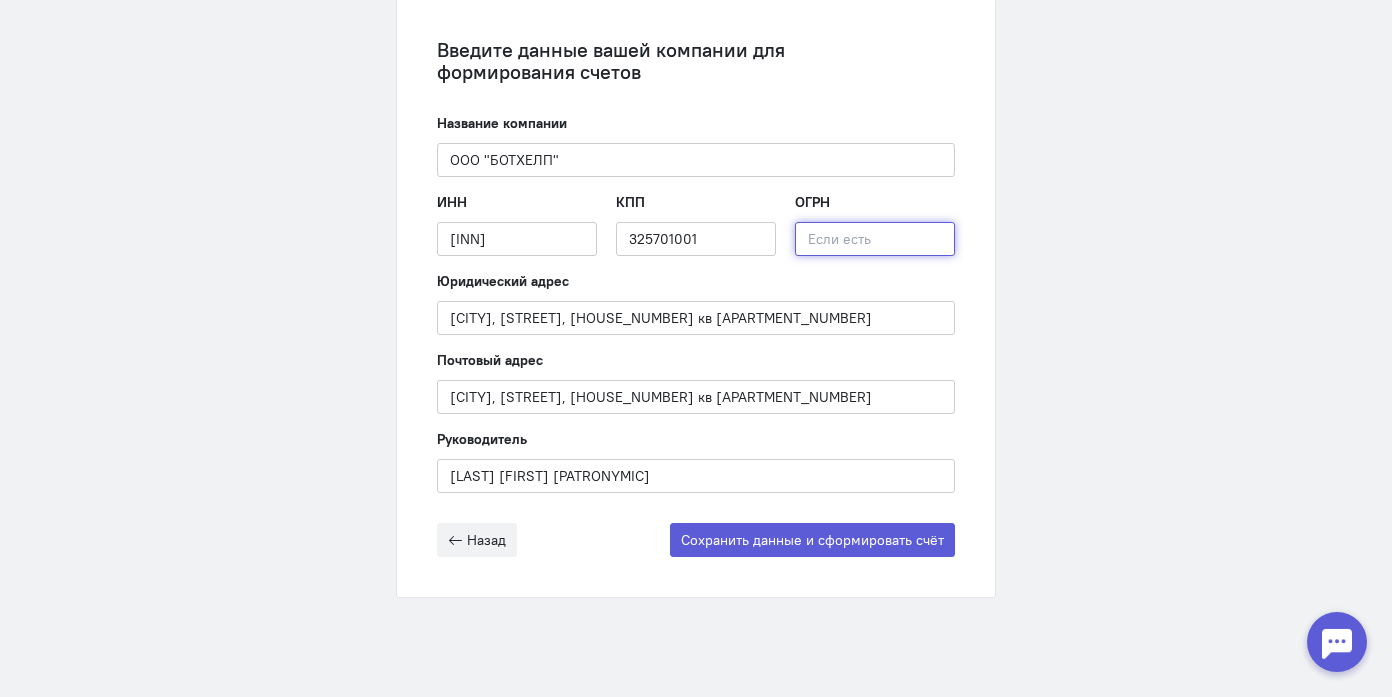 paste on "[OGRN]" 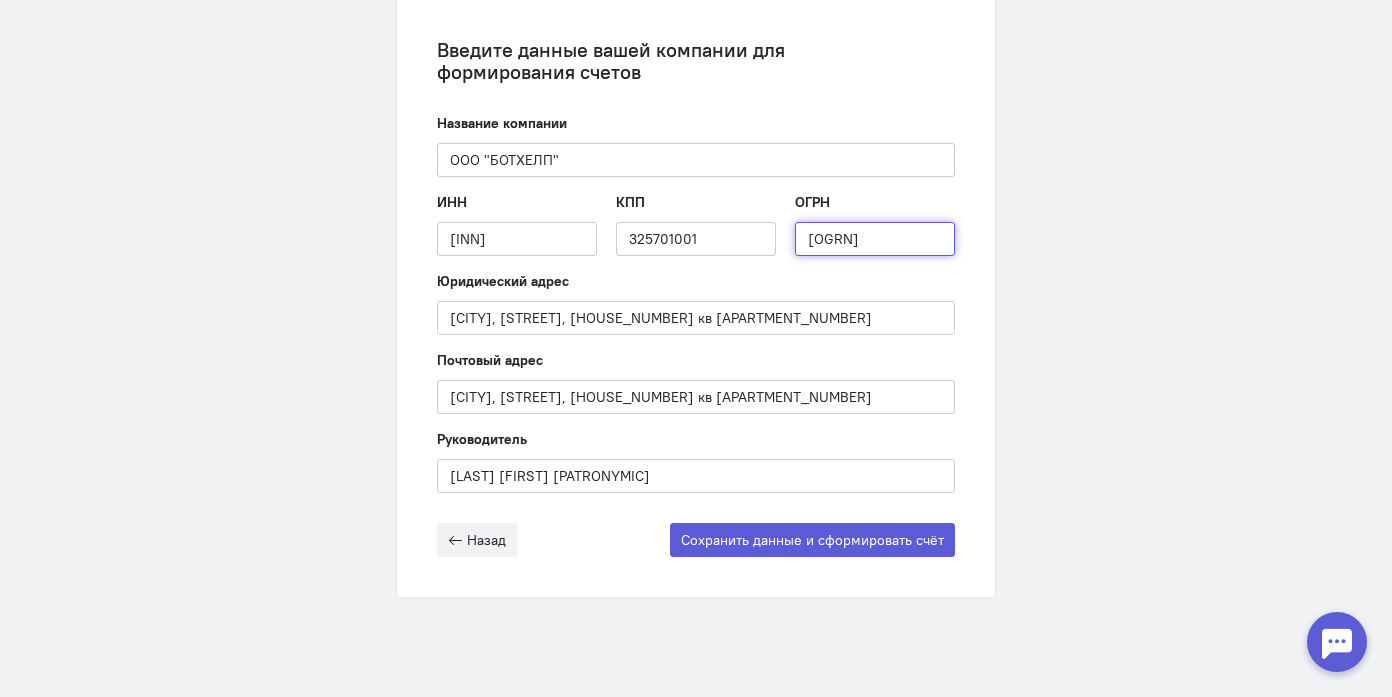 type on "[OGRN]" 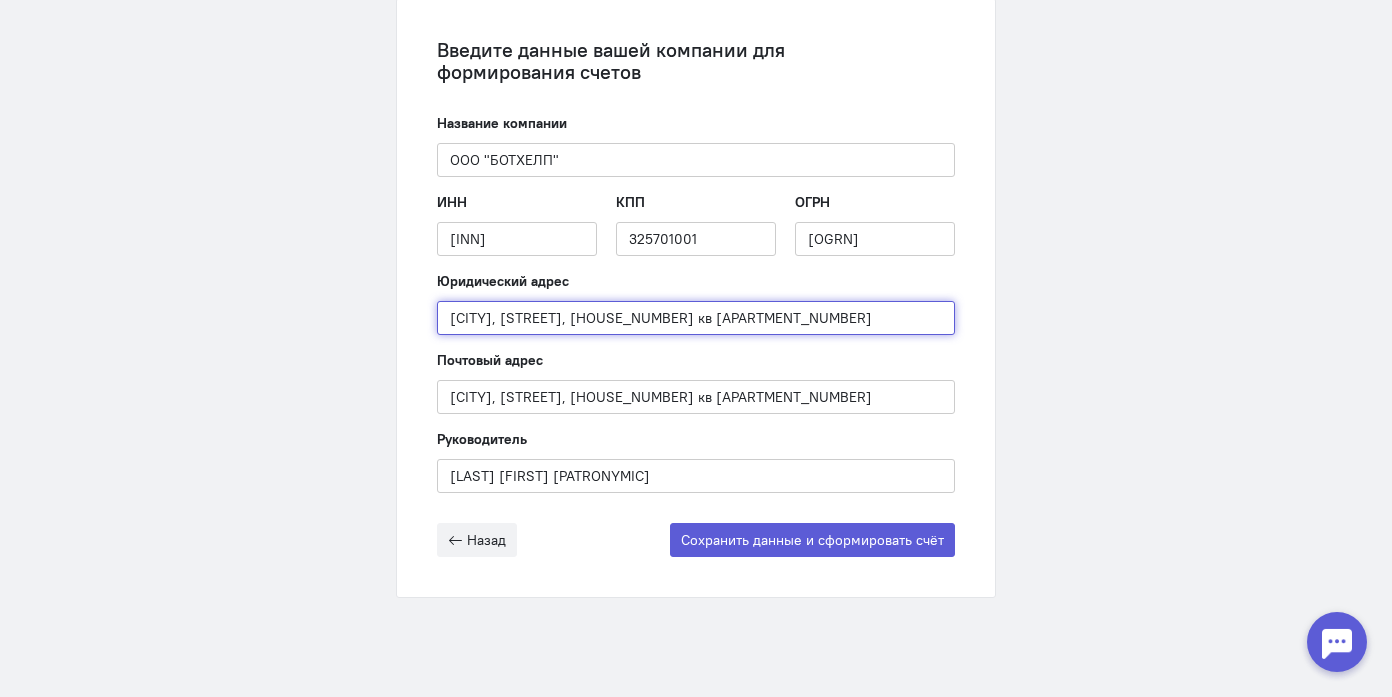 drag, startPoint x: 747, startPoint y: 308, endPoint x: 451, endPoint y: 305, distance: 296.0152 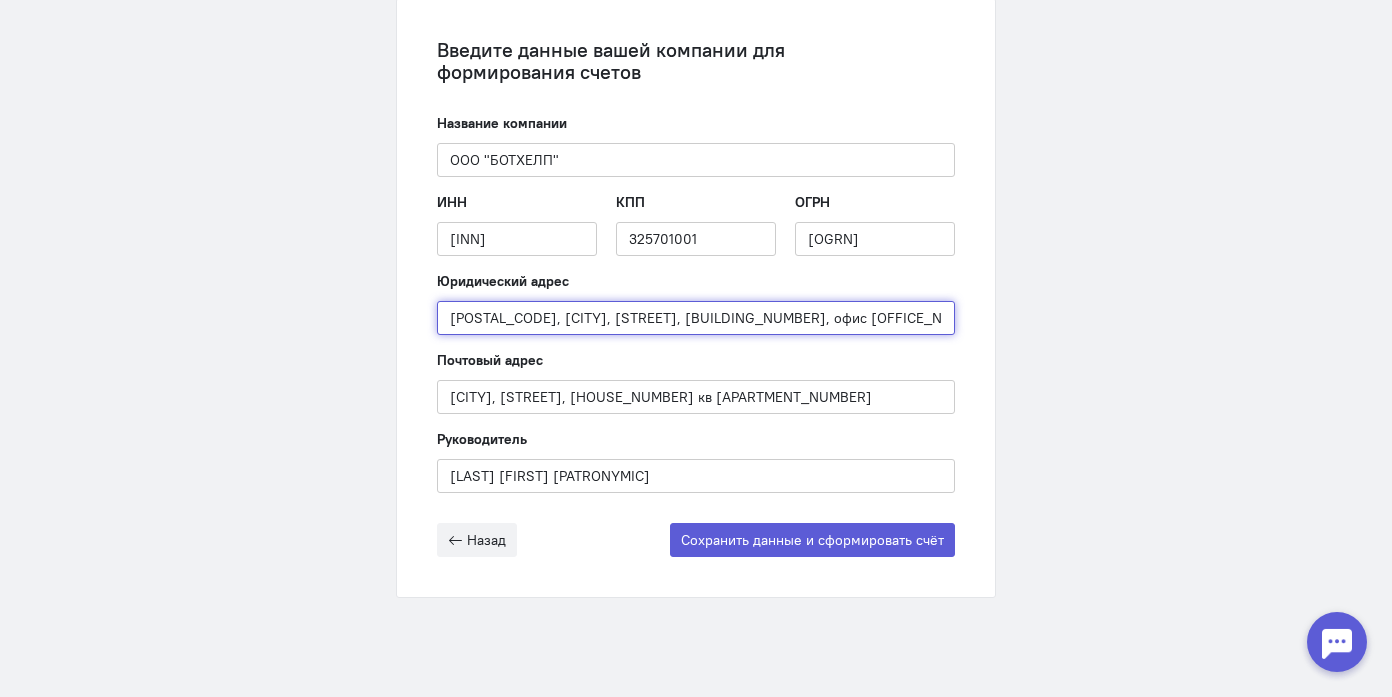 scroll, scrollTop: 0, scrollLeft: 66, axis: horizontal 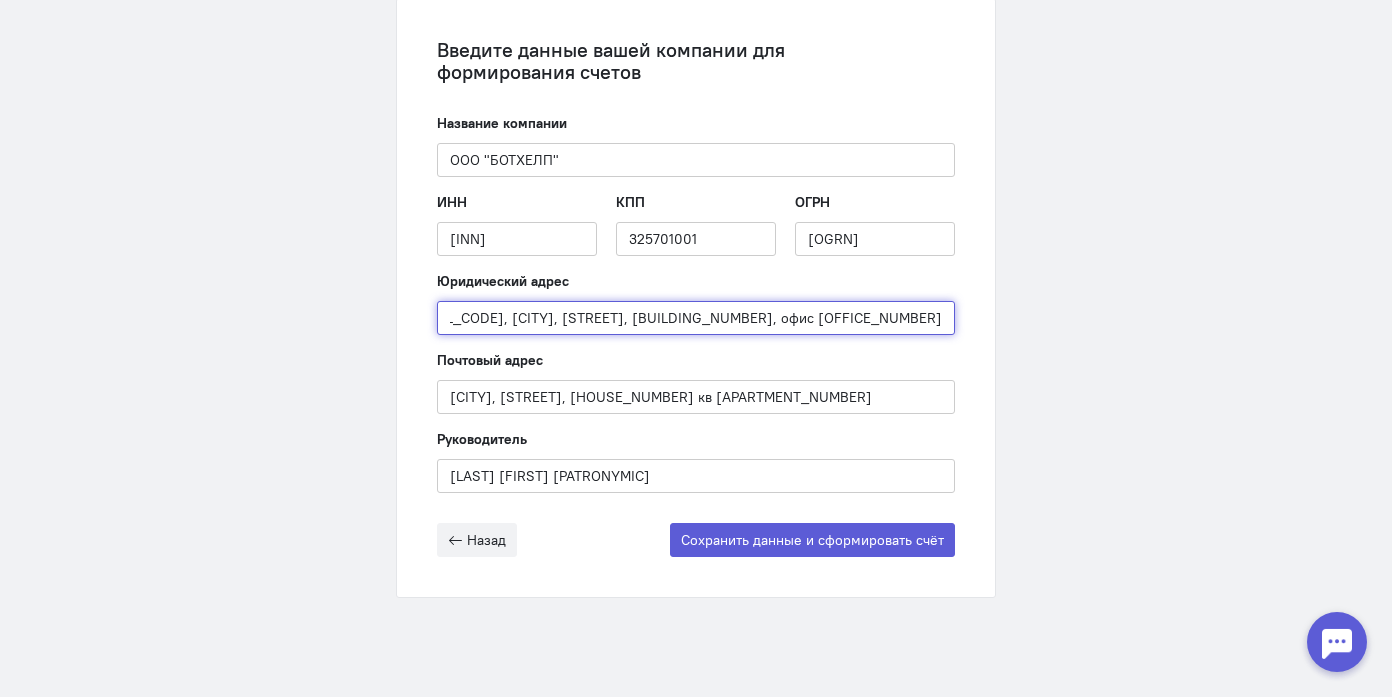 drag, startPoint x: 723, startPoint y: 318, endPoint x: 1026, endPoint y: 319, distance: 303.00165 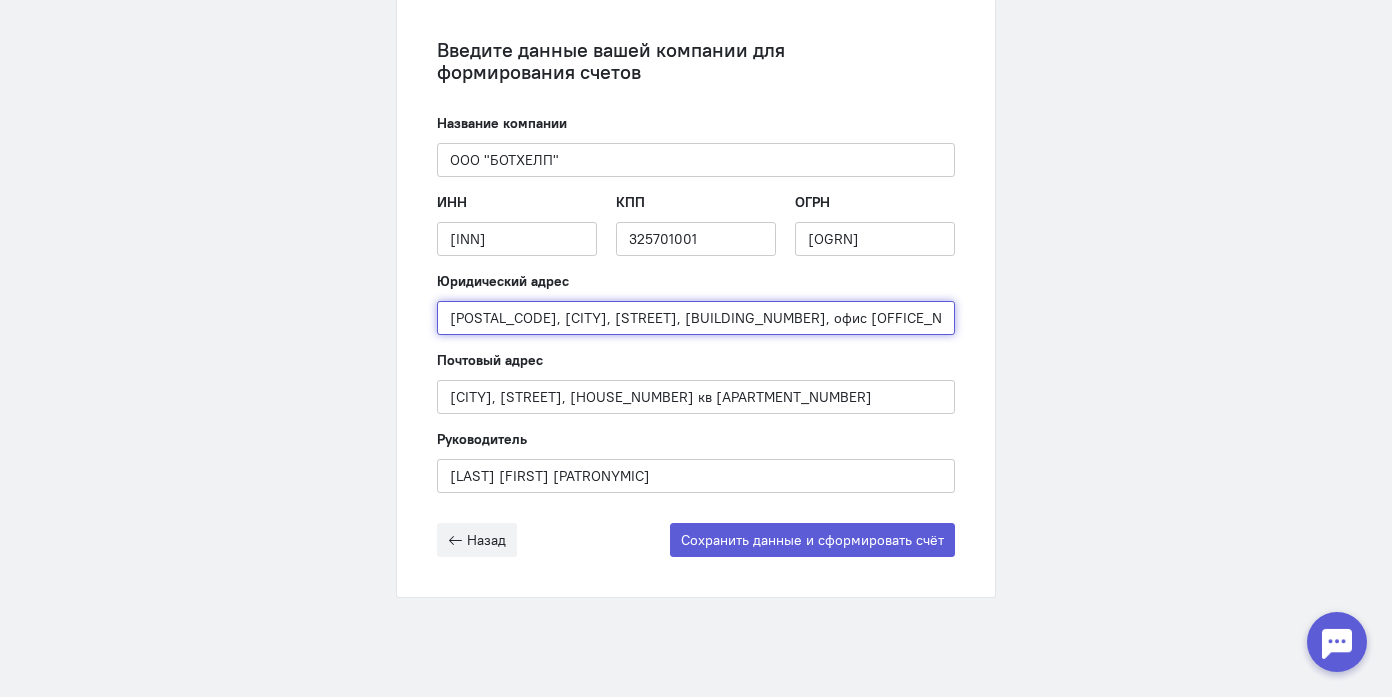 type on "[POSTAL_CODE], [CITY], [STREET], [BUILDING_NUMBER], офис [OFFICE_NUMBER]" 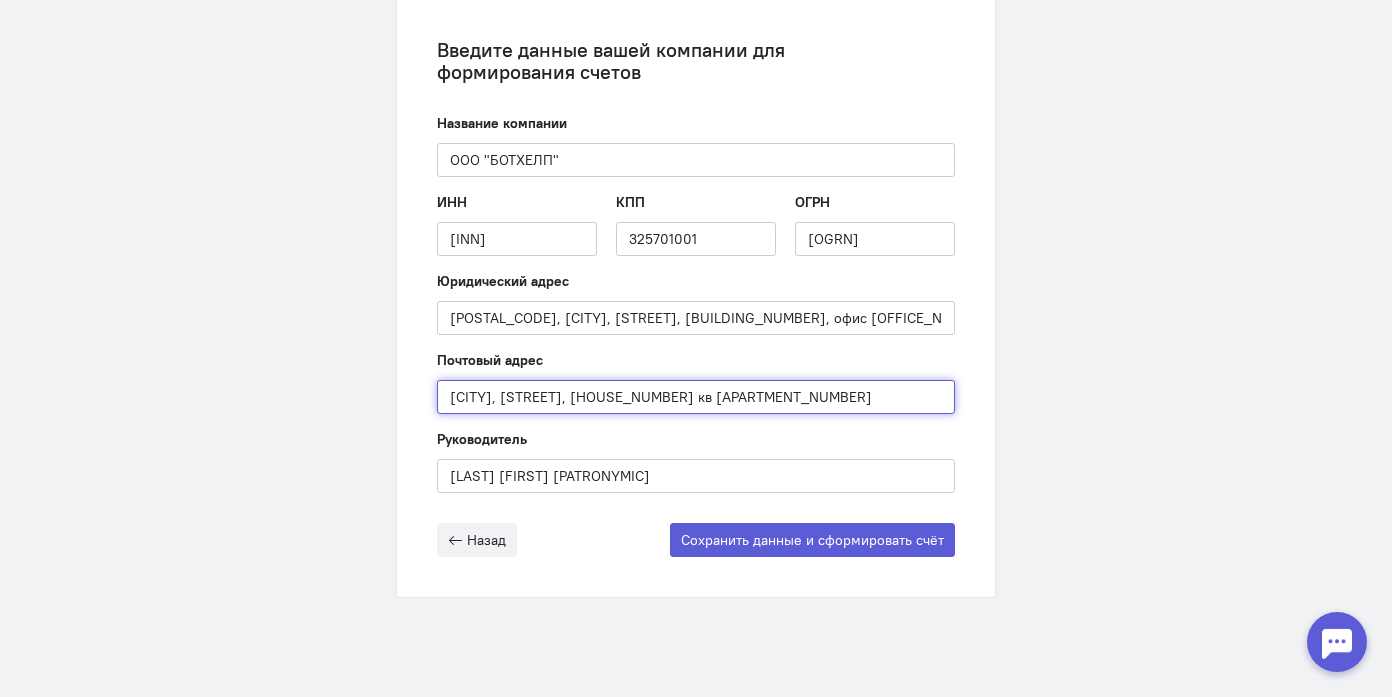 click on "[CITY], [STREET], [HOUSE_NUMBER] кв [APARTMENT_NUMBER]" at bounding box center [696, 397] 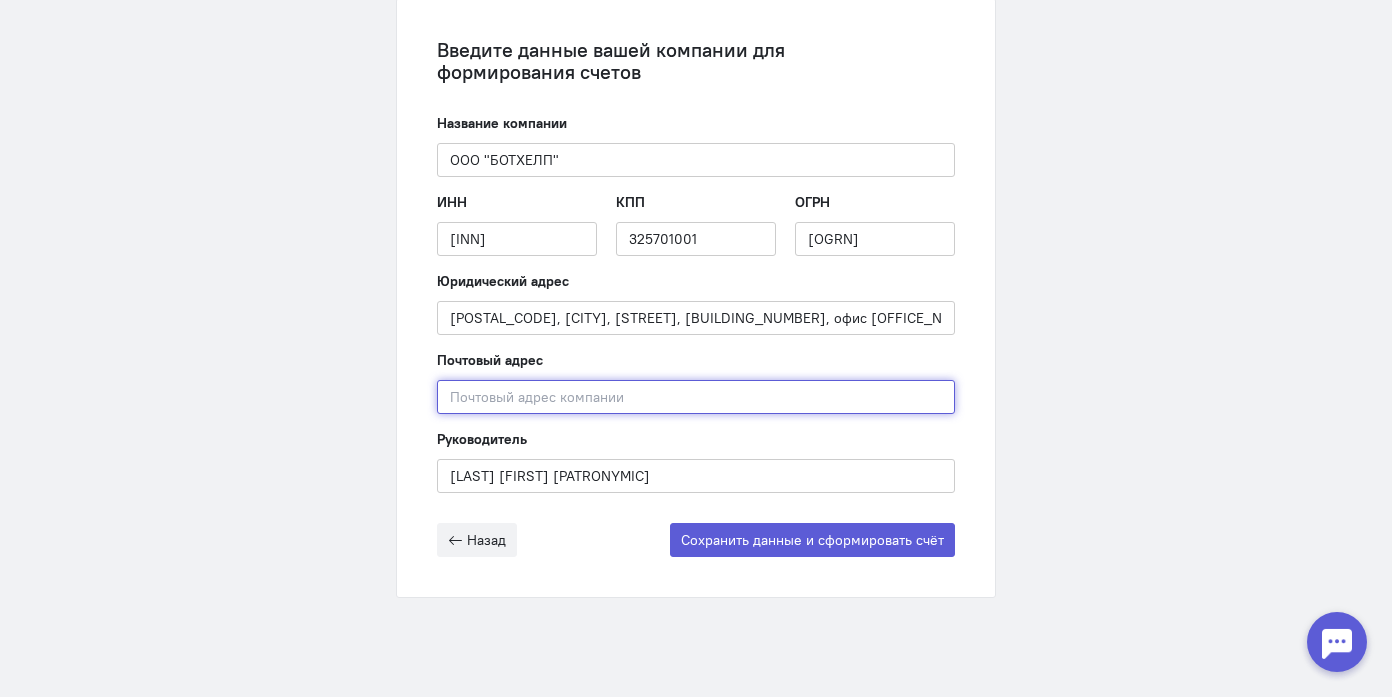 paste on "[POSTAL_CODE], [CITY], [STREET], [BUILDING_NUMBER], офис [OFFICE_NUMBER]" 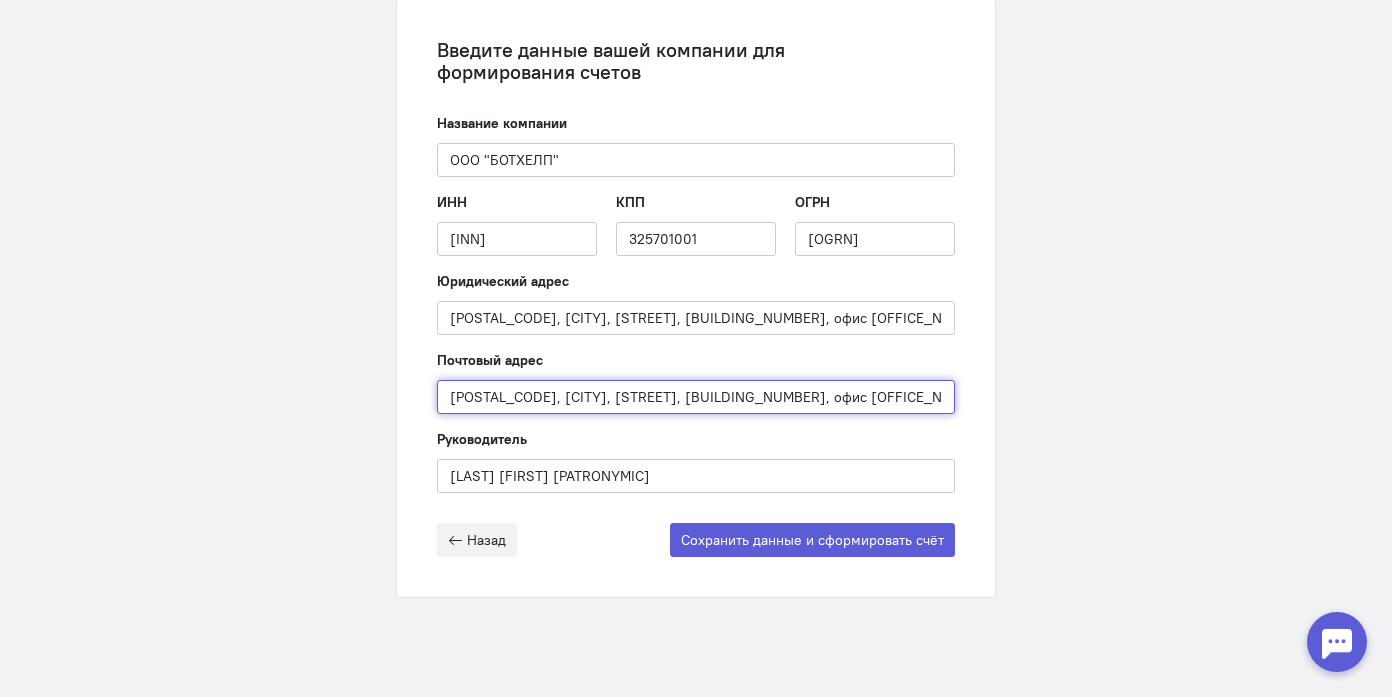 type on "[POSTAL_CODE], [CITY], [STREET], [BUILDING_NUMBER], офис [OFFICE_NUMBER]" 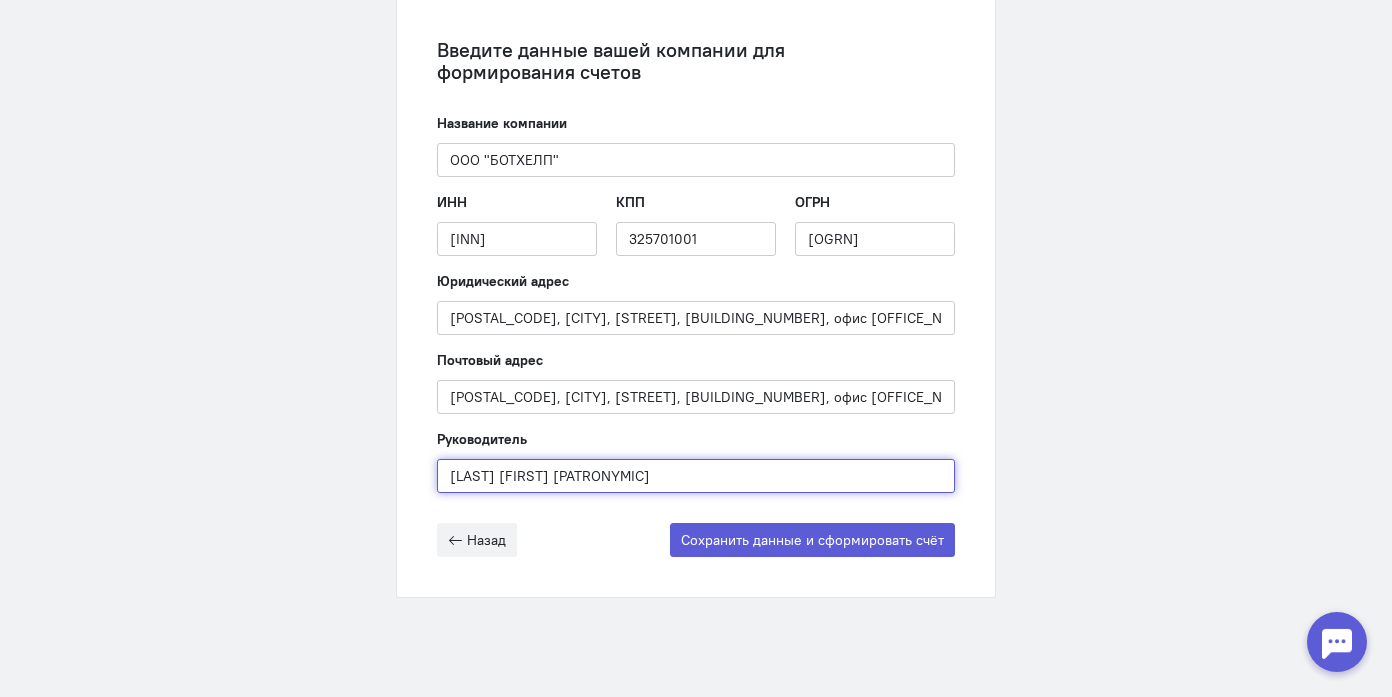 click on "[LAST] [FIRST] [PATRONYMIC]" at bounding box center (696, 476) 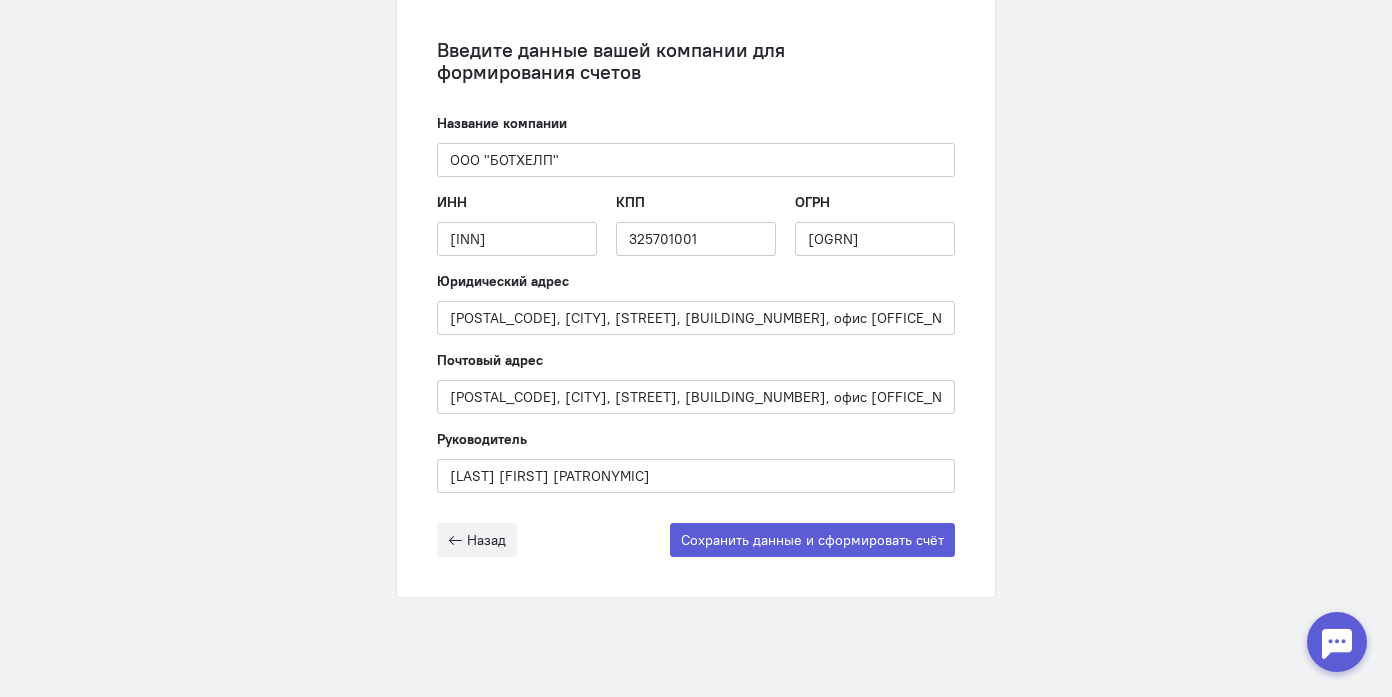 click on "Назад   Сохранить данные и сформировать счёт" at bounding box center (696, 540) 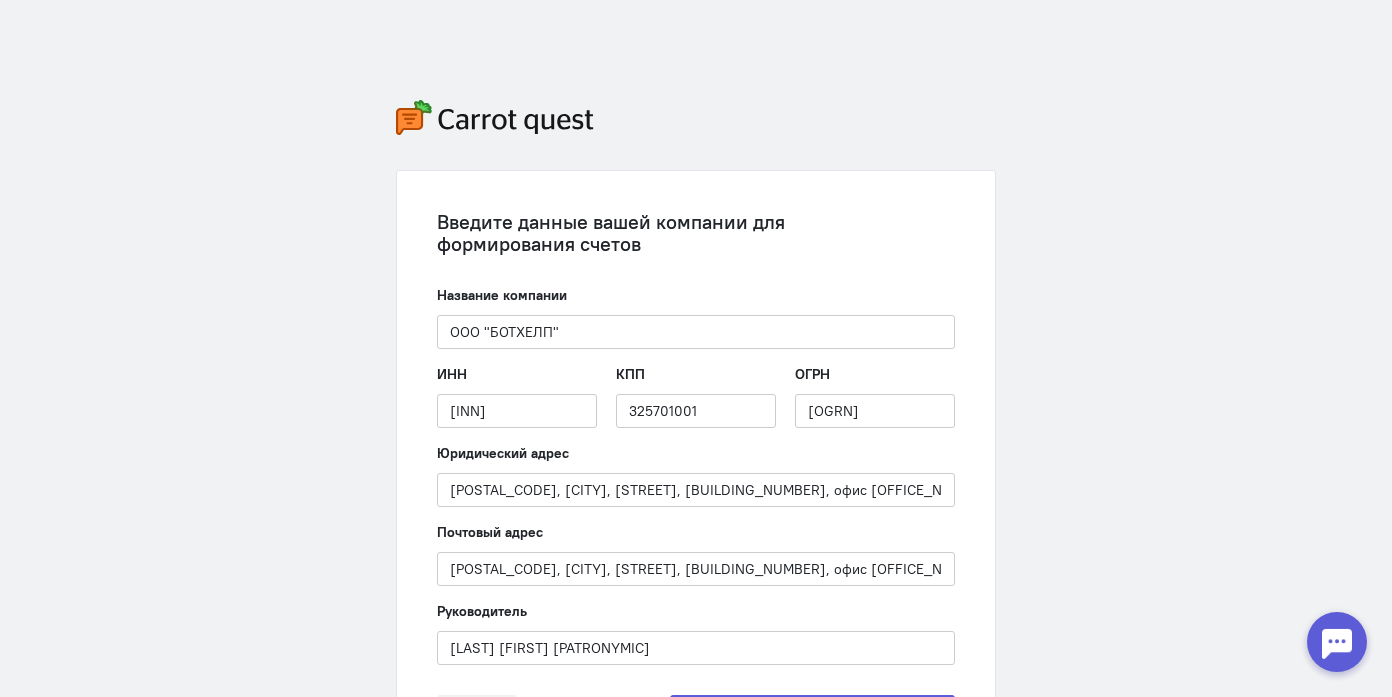 scroll, scrollTop: 173, scrollLeft: 0, axis: vertical 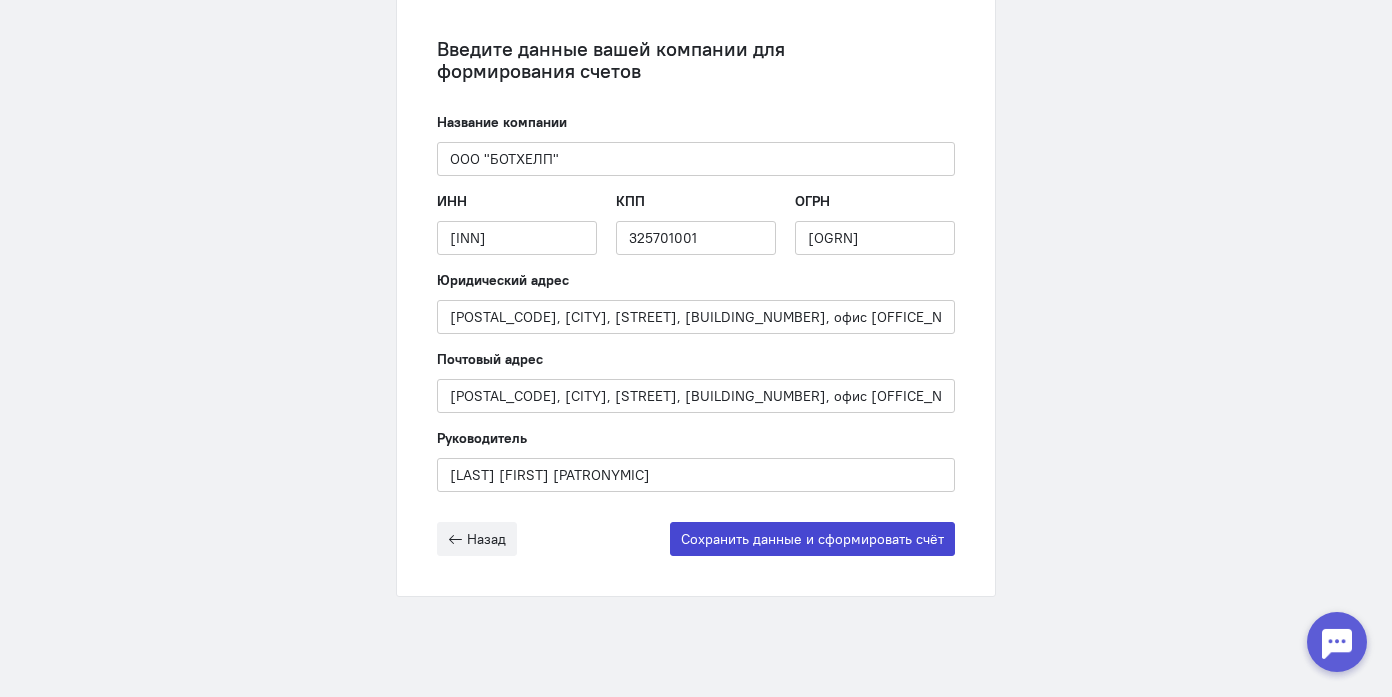 click on "Сохранить данные и сформировать счёт" at bounding box center [812, 539] 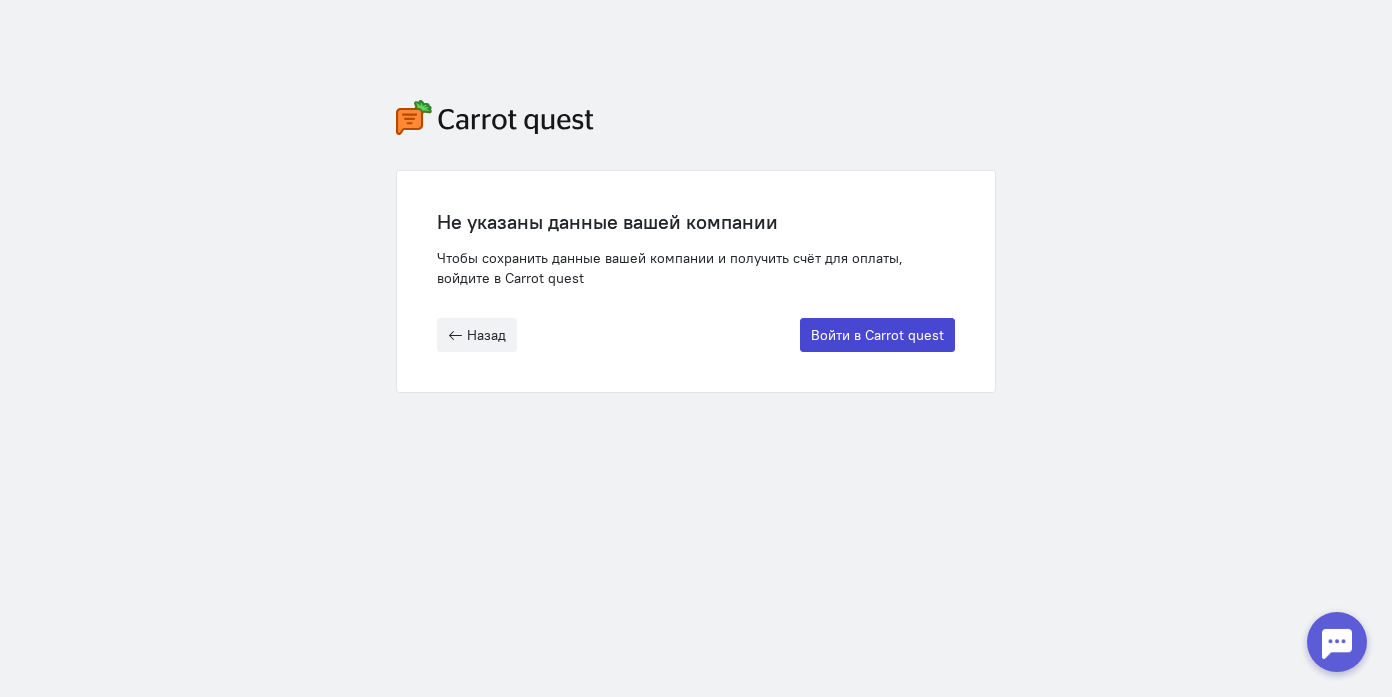 click on "Войти в Carrot quest" at bounding box center (877, 335) 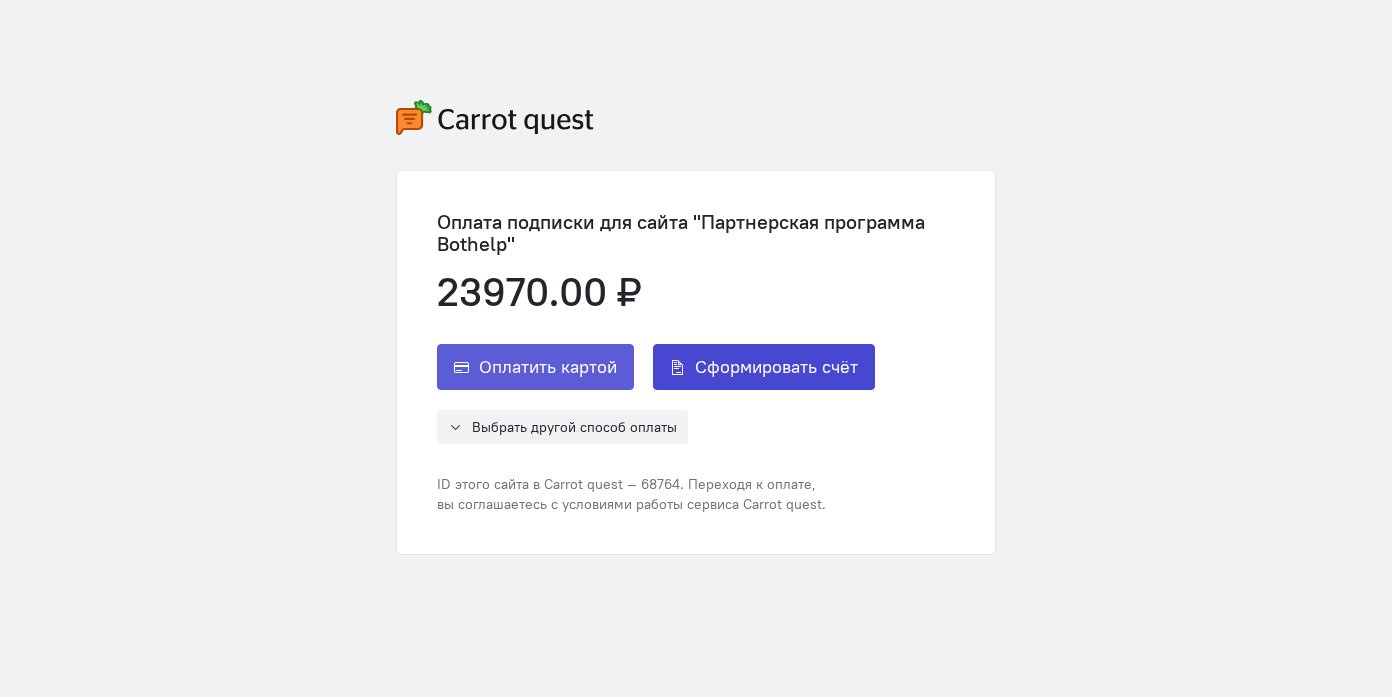 scroll, scrollTop: 0, scrollLeft: 0, axis: both 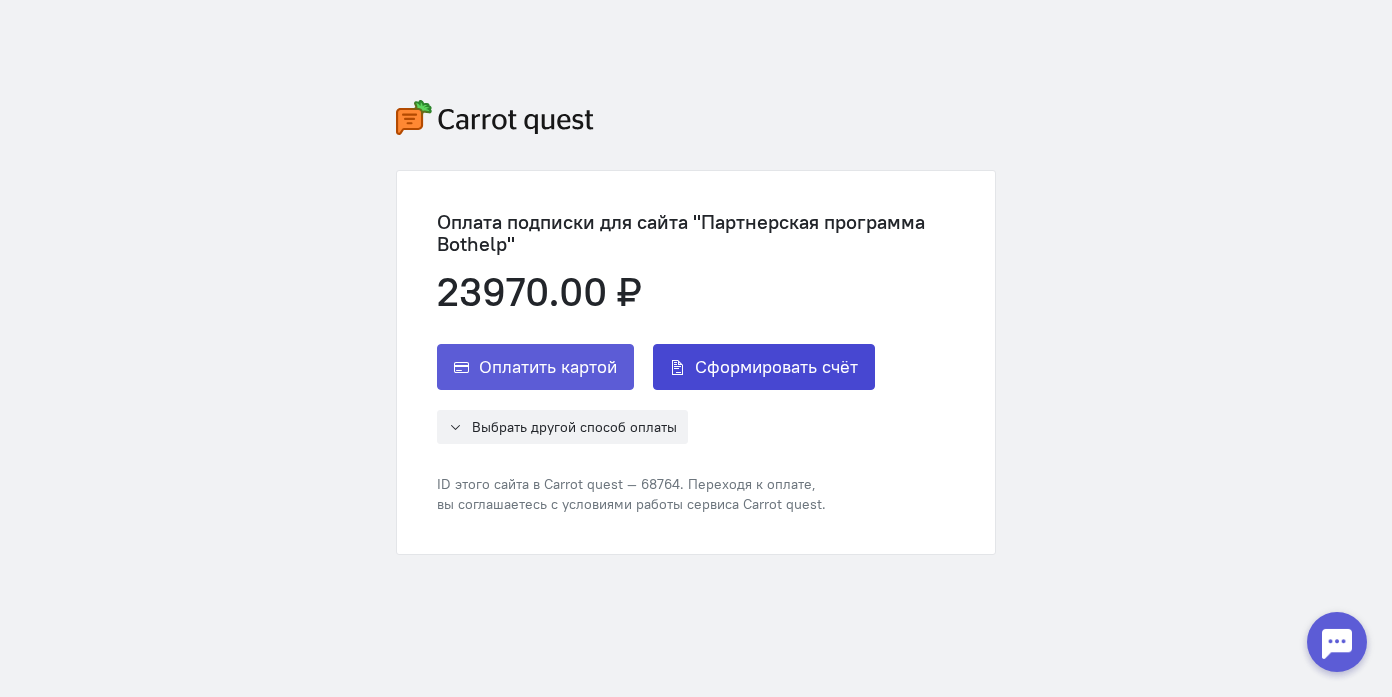 click on "Сформировать счёт" at bounding box center (776, 367) 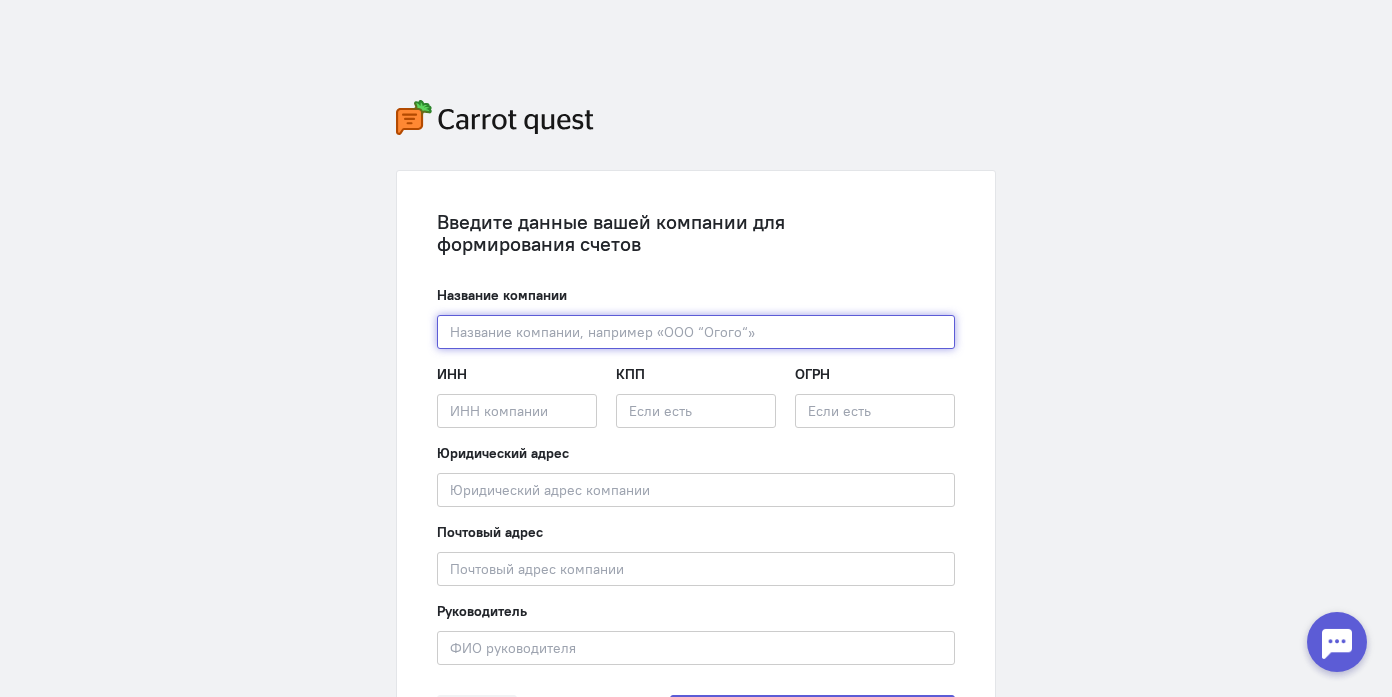 click at bounding box center (696, 332) 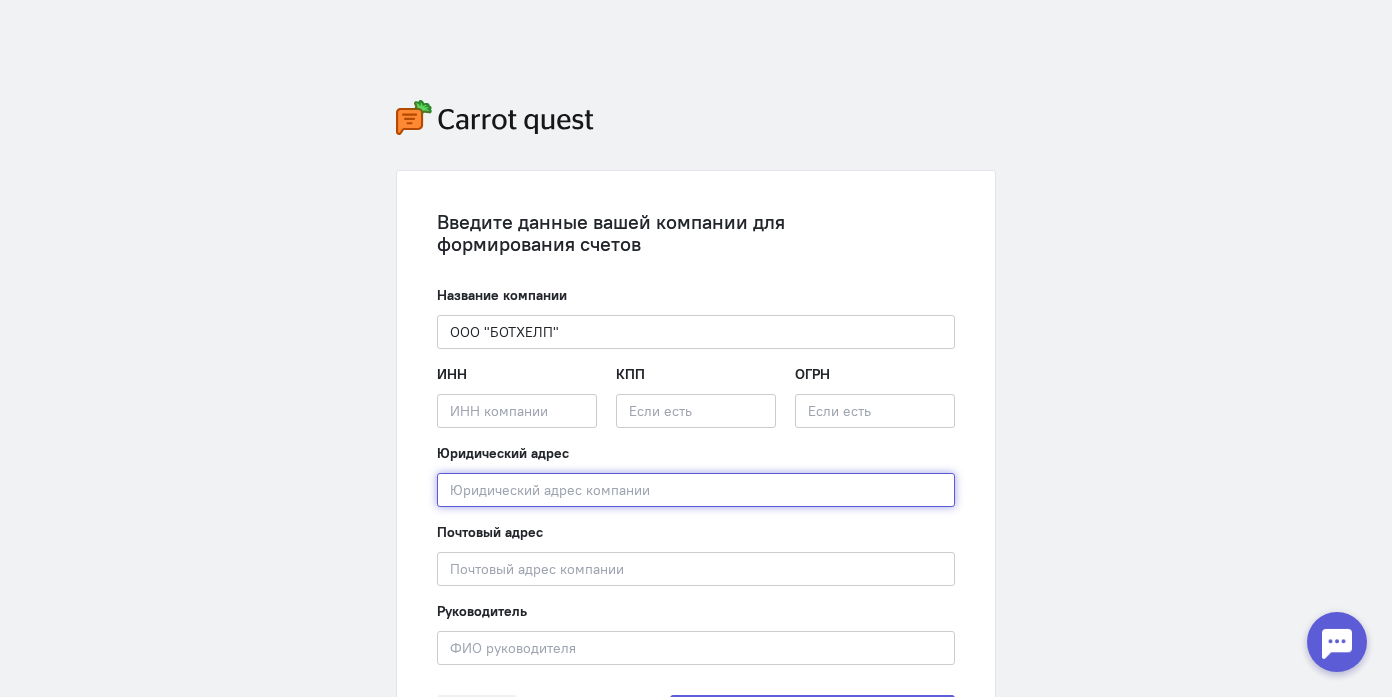 type on "[CITY], [STREET], [HOUSE_NUMBER] кв [APARTMENT_NUMBER]" 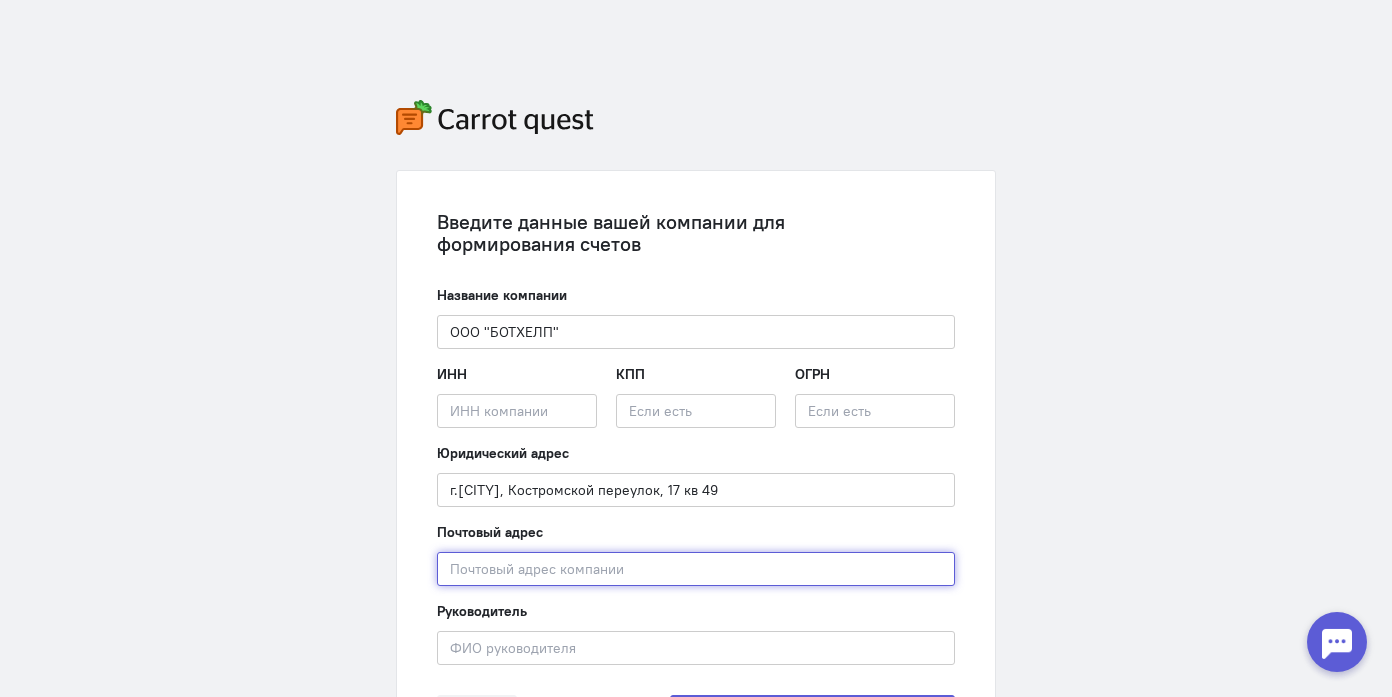 type on "[CITY], [STREET], [HOUSE_NUMBER] кв [APARTMENT_NUMBER]" 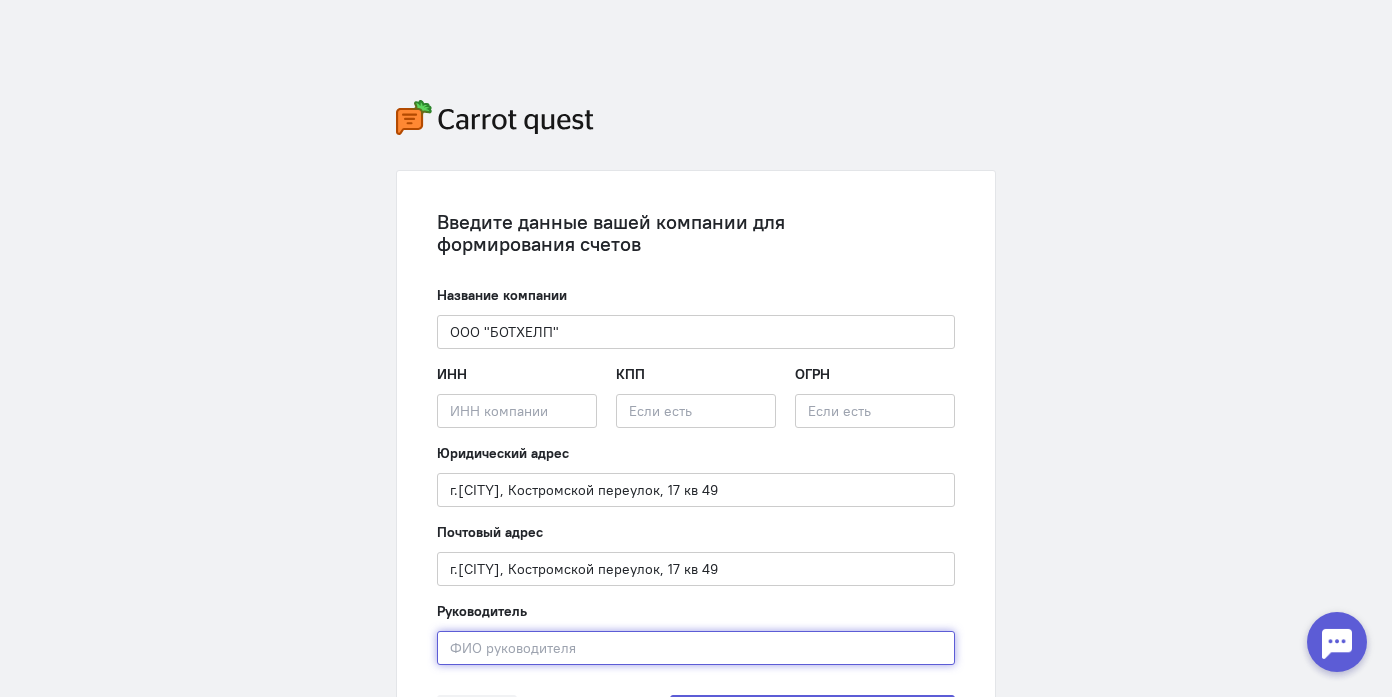 type on "[LAST] [FIRST] [PATRONYMIC]" 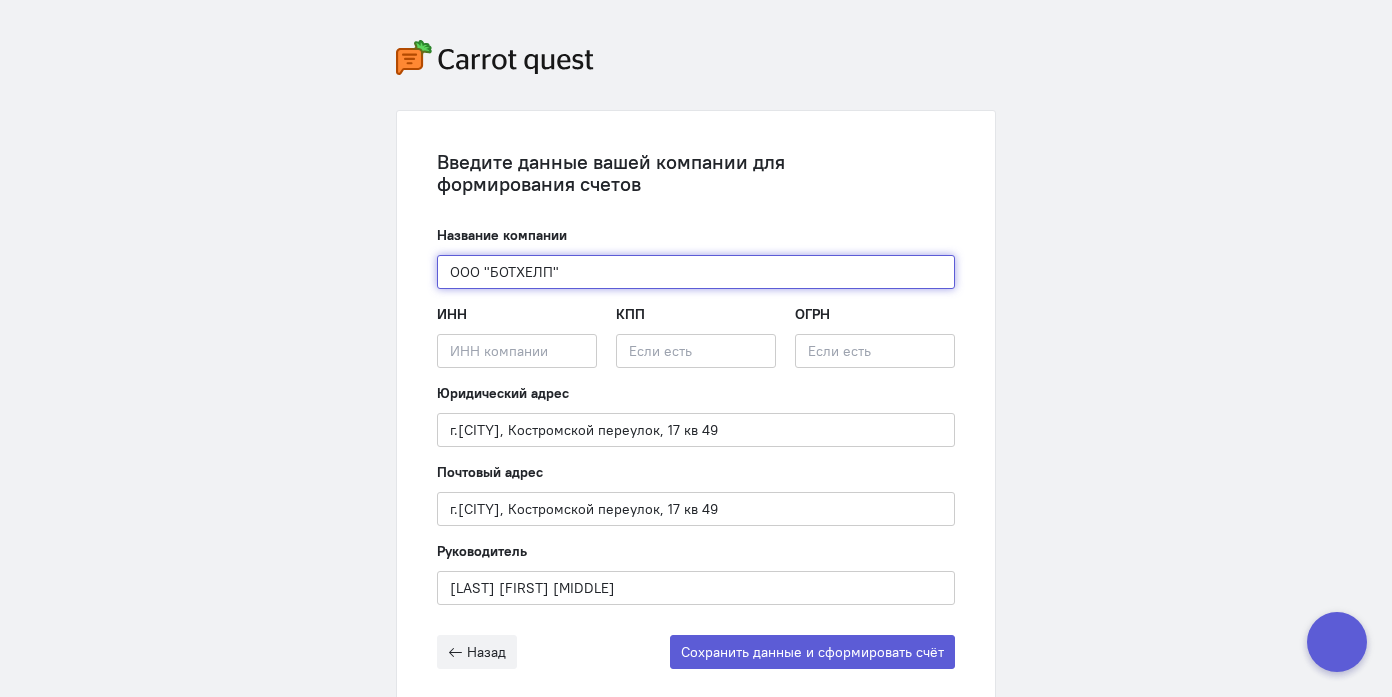 scroll, scrollTop: 0, scrollLeft: 0, axis: both 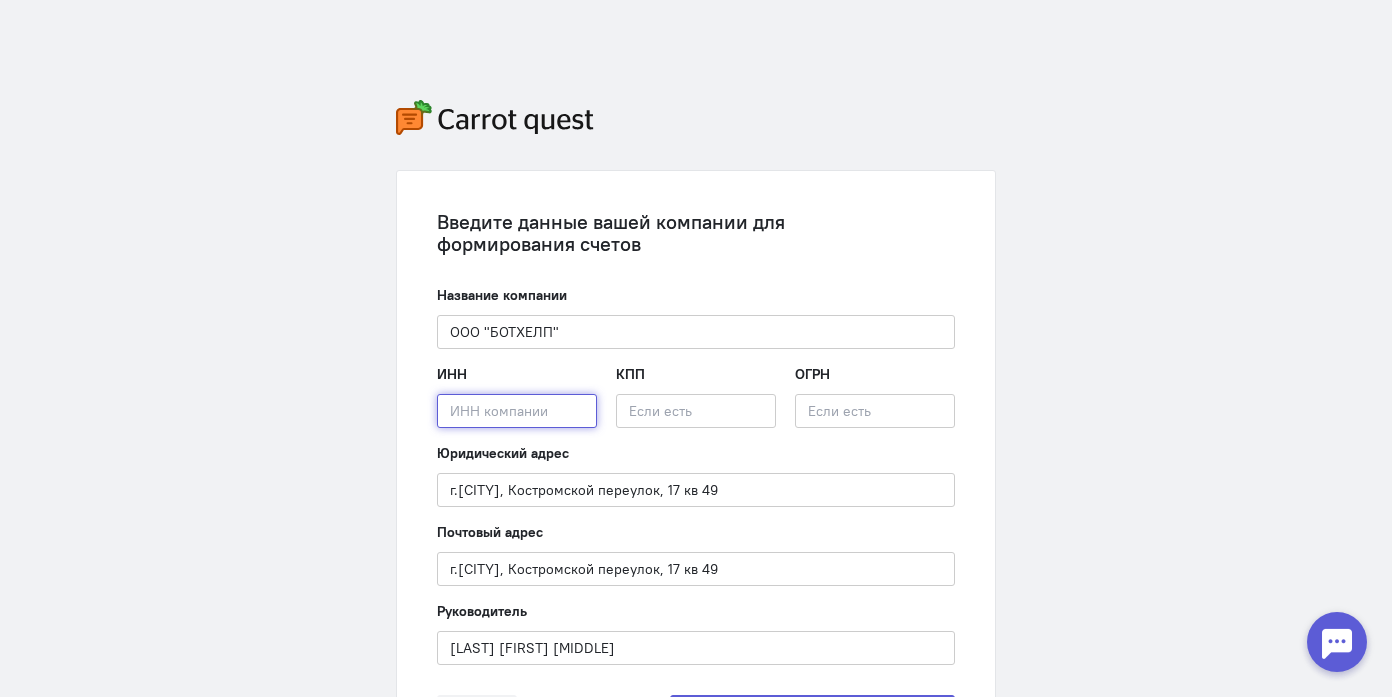 click at bounding box center [517, 411] 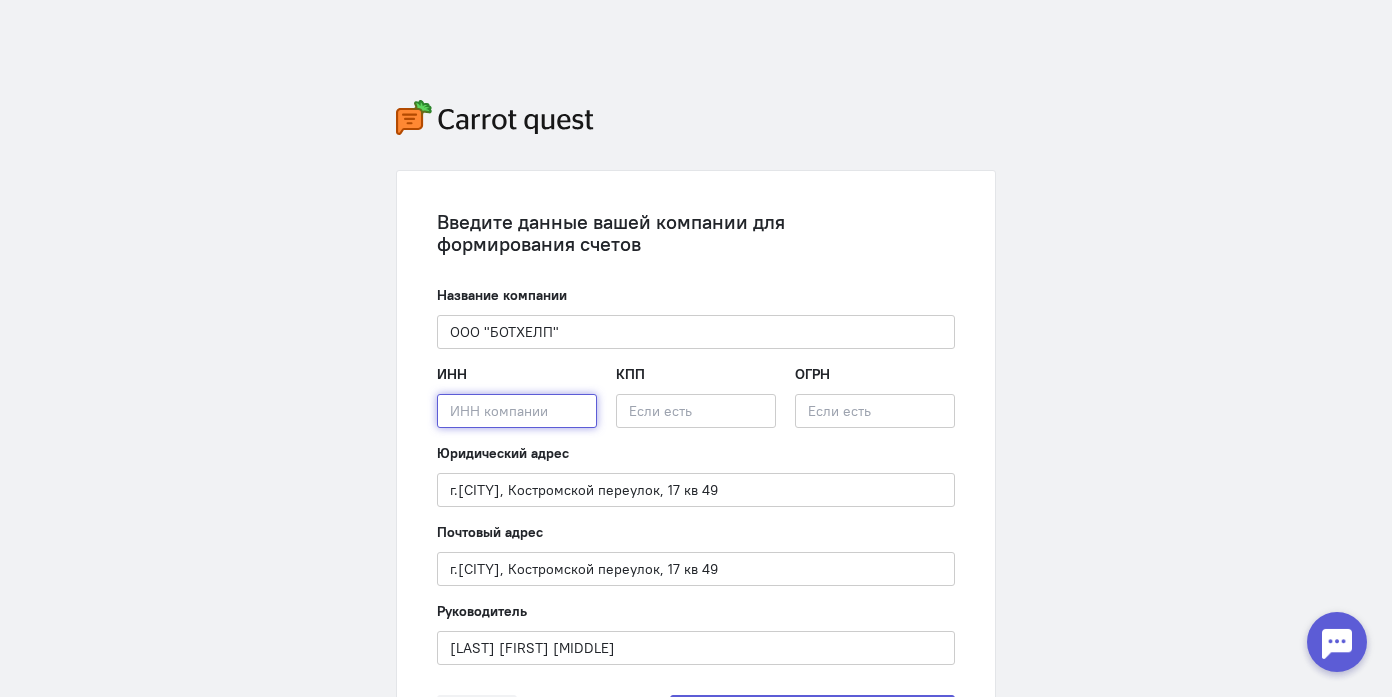 paste on "[INN]" 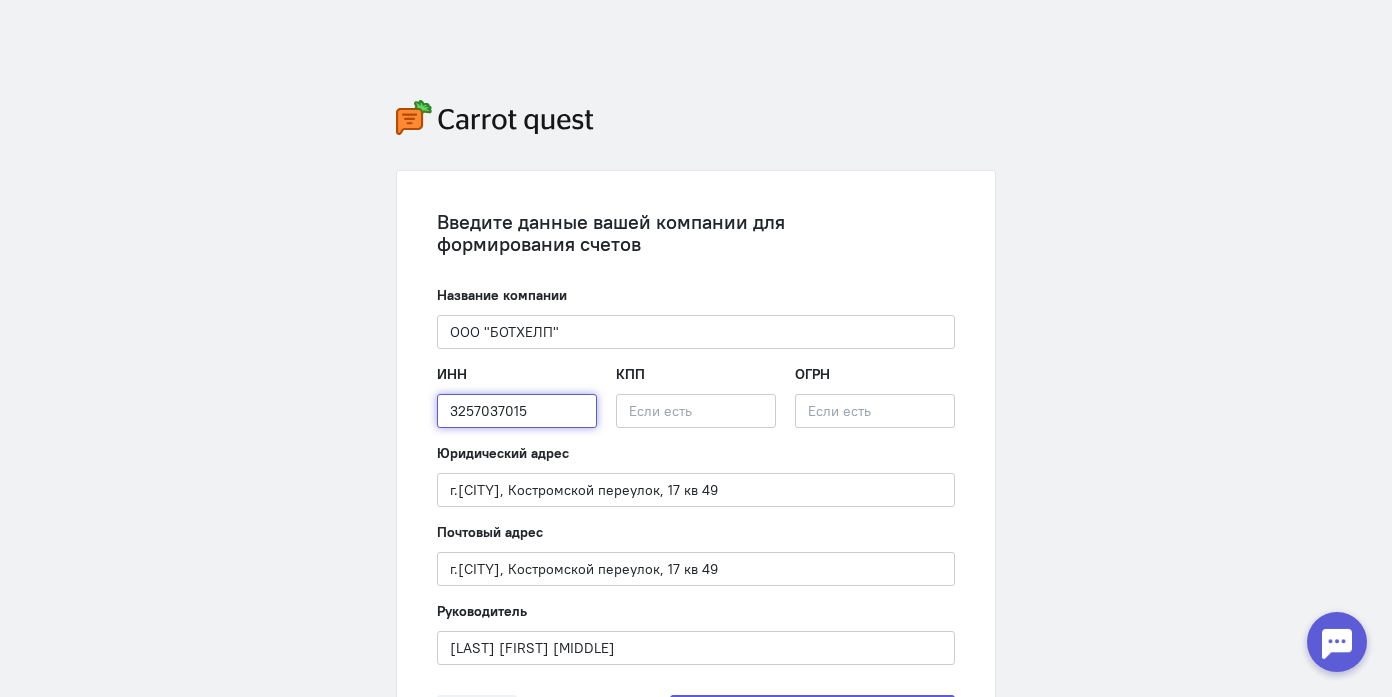 type on "[INN]" 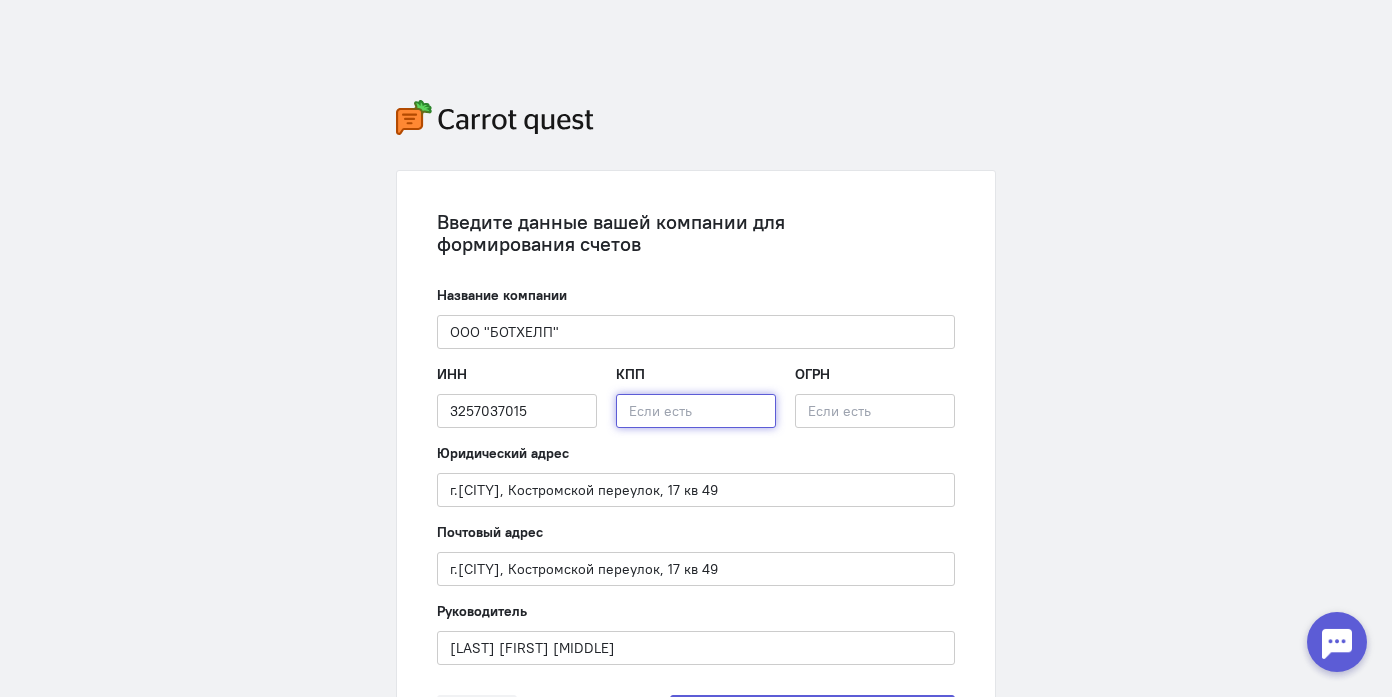 click at bounding box center (696, 411) 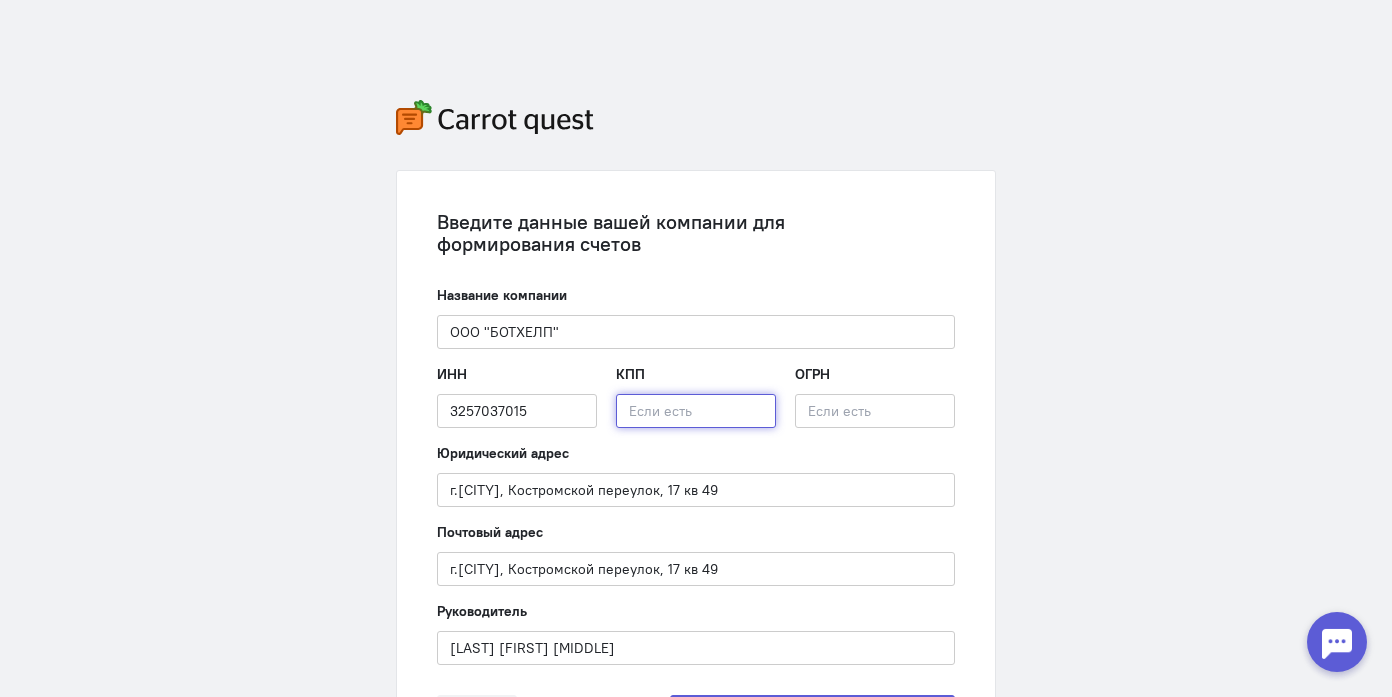 paste on "325701001" 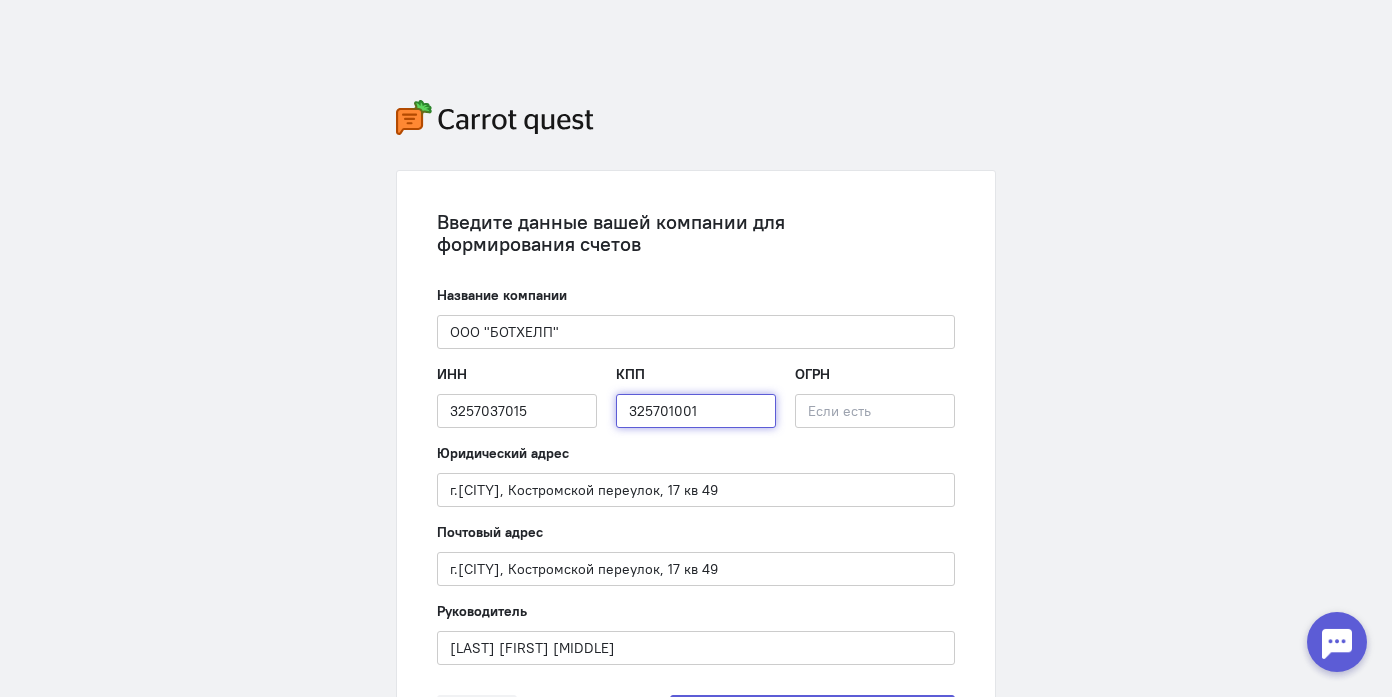 type on "325701001" 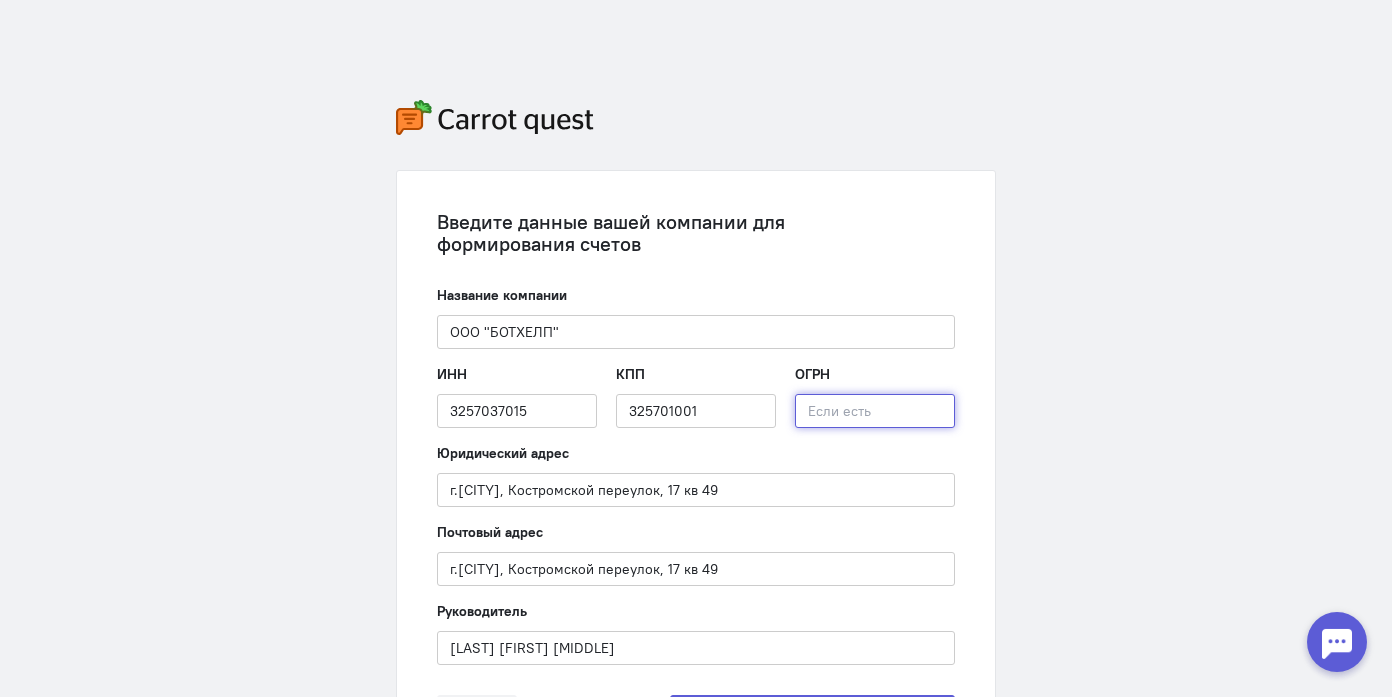 click at bounding box center (875, 411) 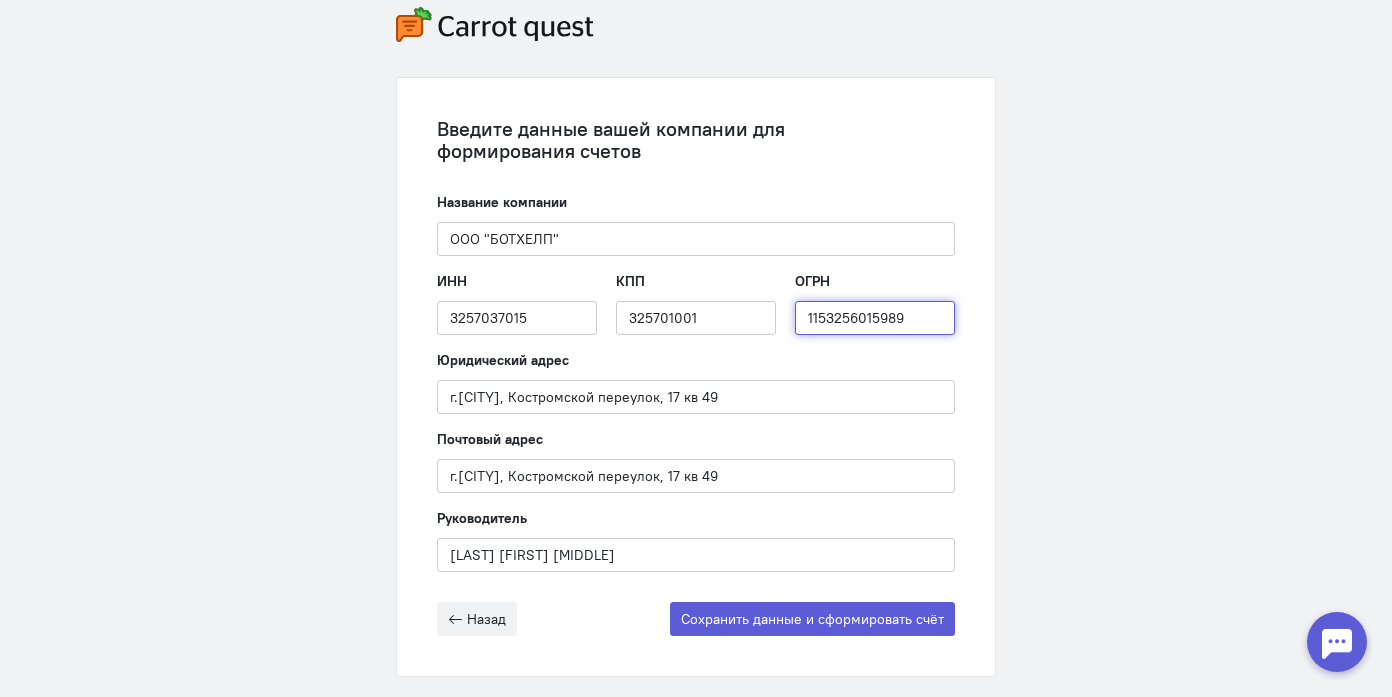 scroll, scrollTop: 126, scrollLeft: 0, axis: vertical 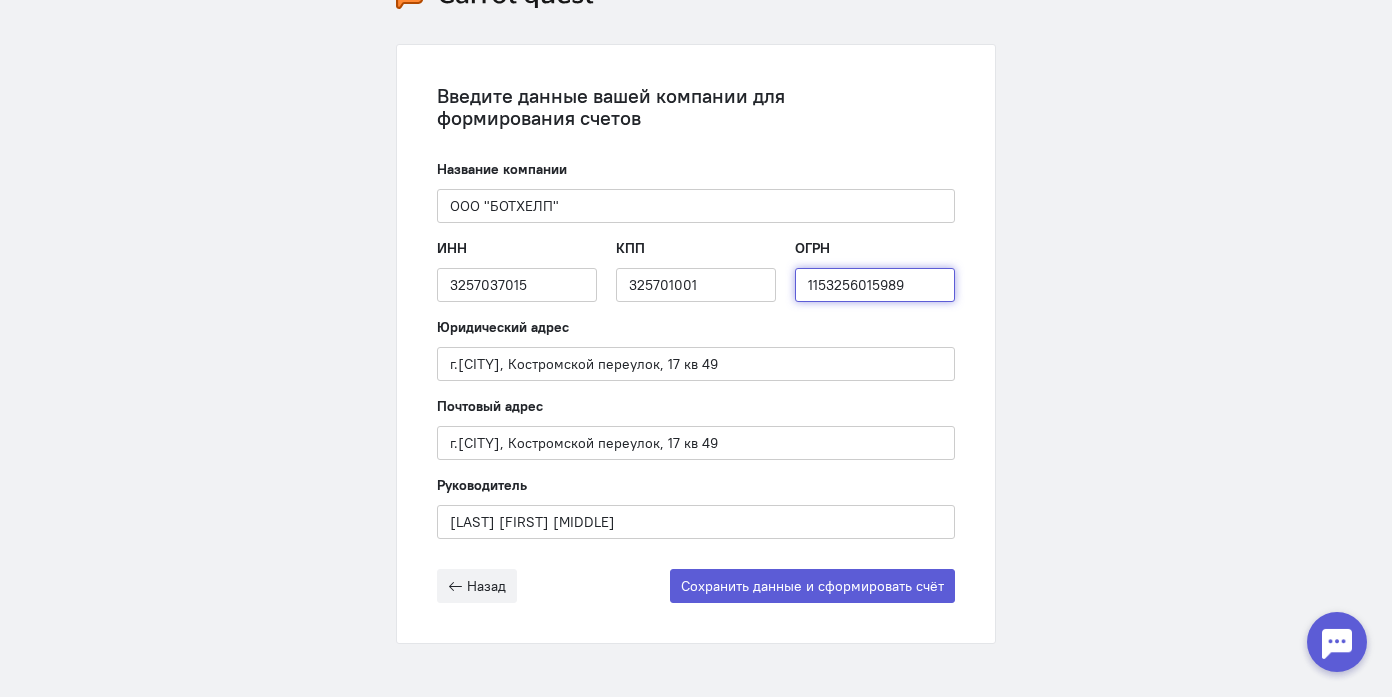 type on "[OGRN]" 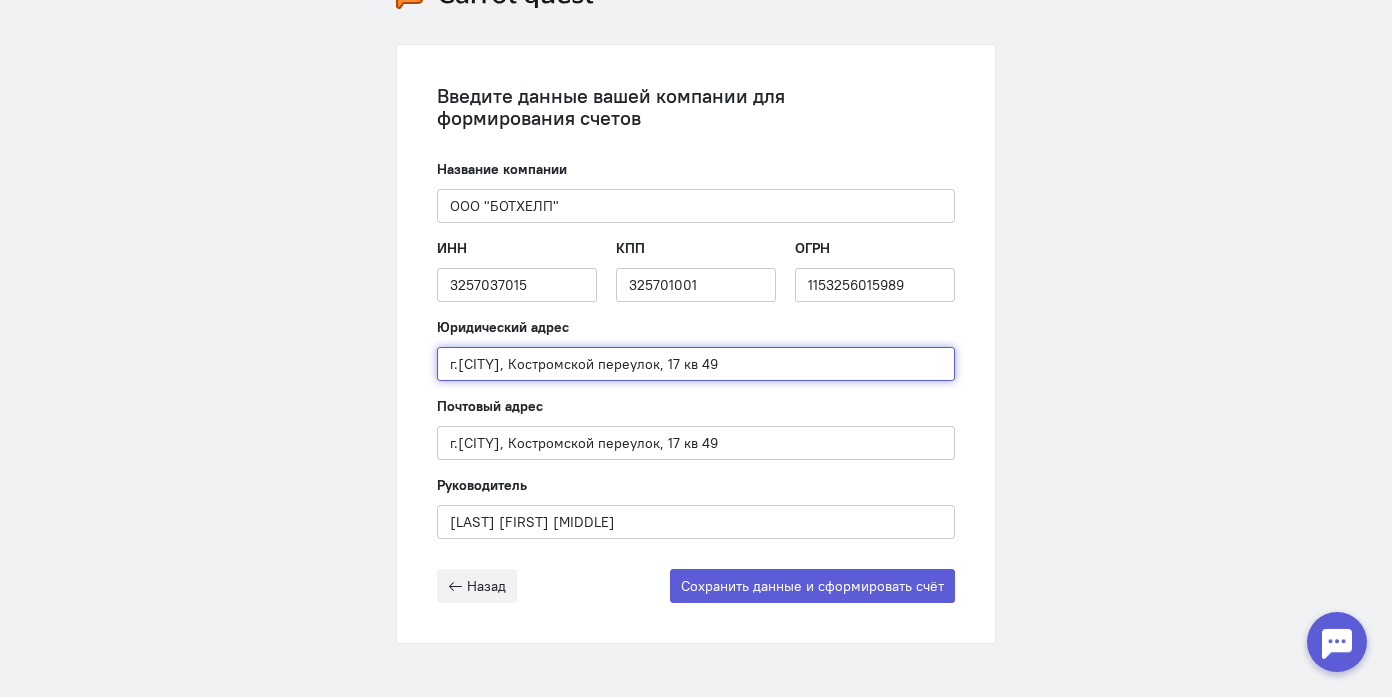 click on "[CITY], [STREET], [HOUSE_NUMBER] кв [APARTMENT_NUMBER]" at bounding box center [696, 364] 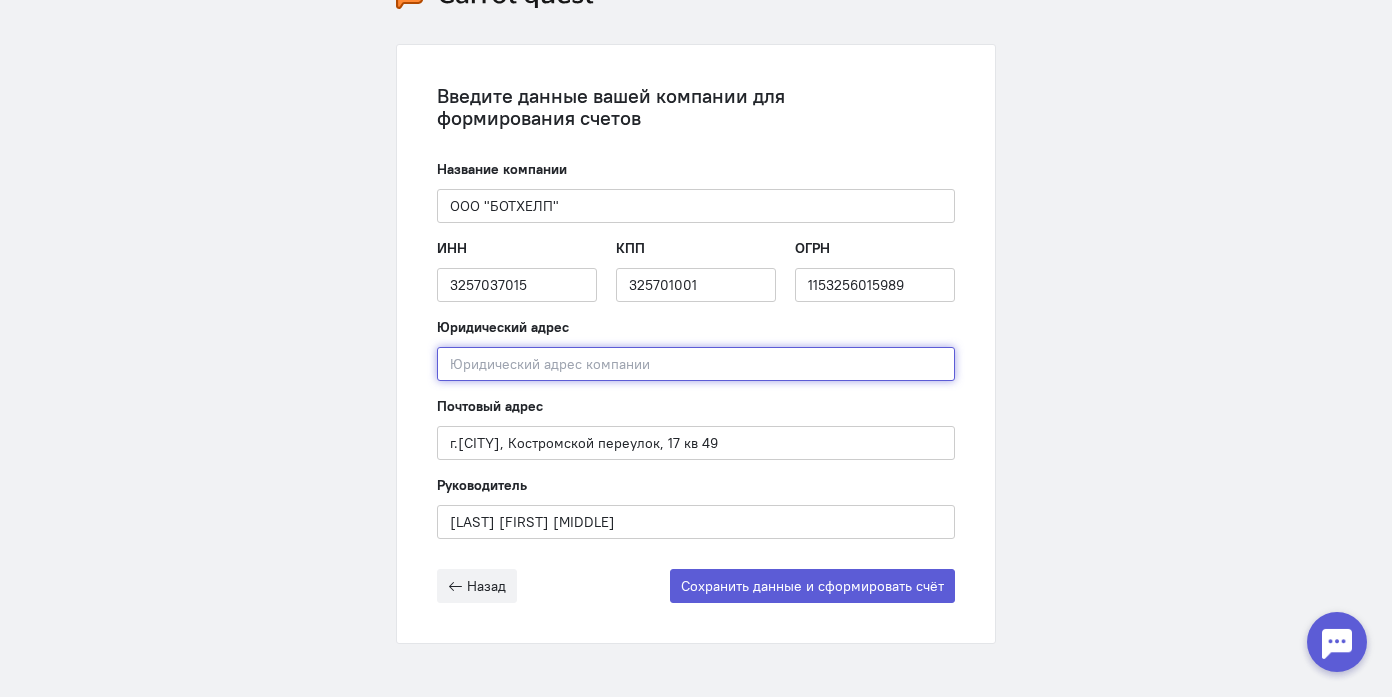 paste on "[POSTAL_CODE], [CITY], [STREET], [BUILDING_NUMBER], офис [OFFICE_NUMBER]" 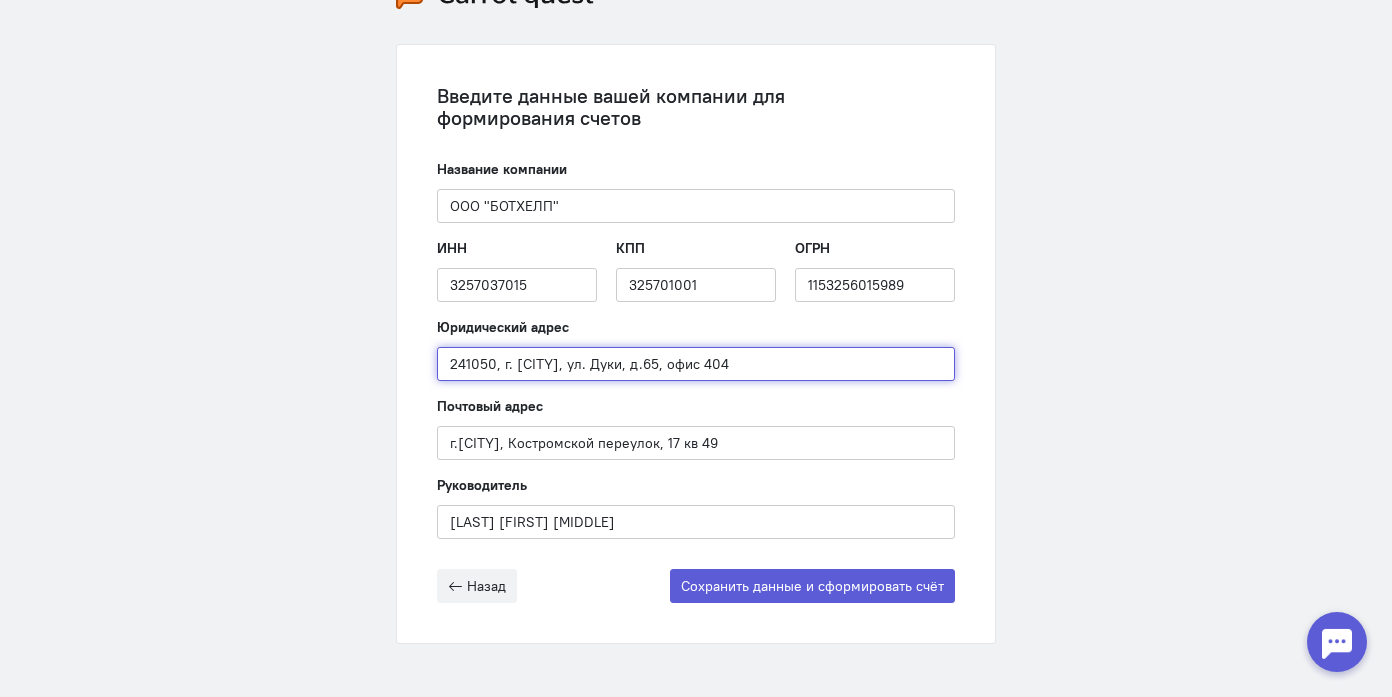 type on "[POSTAL_CODE], [CITY], [STREET], [BUILDING_NUMBER], офис [OFFICE_NUMBER]" 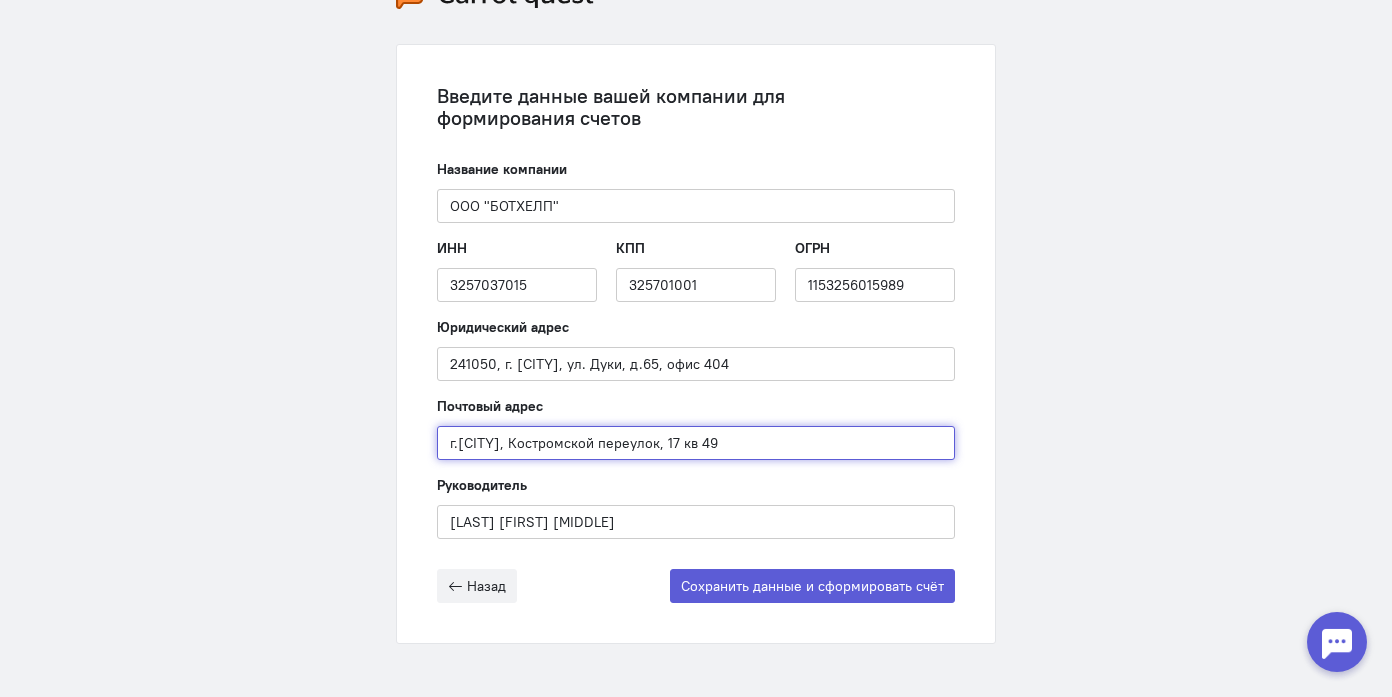 drag, startPoint x: 771, startPoint y: 451, endPoint x: 430, endPoint y: 447, distance: 341.02347 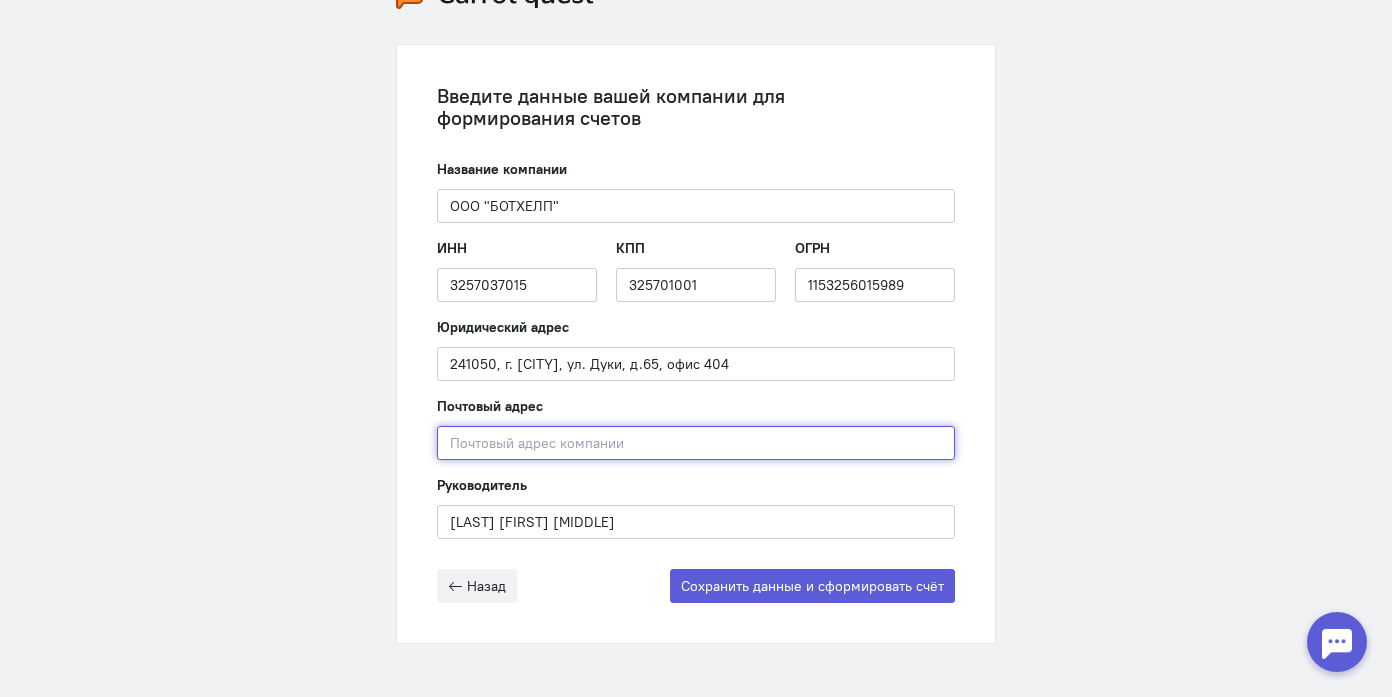paste on "[POSTAL_CODE], [CITY], [STREET], [BUILDING_NUMBER], офис [OFFICE_NUMBER]" 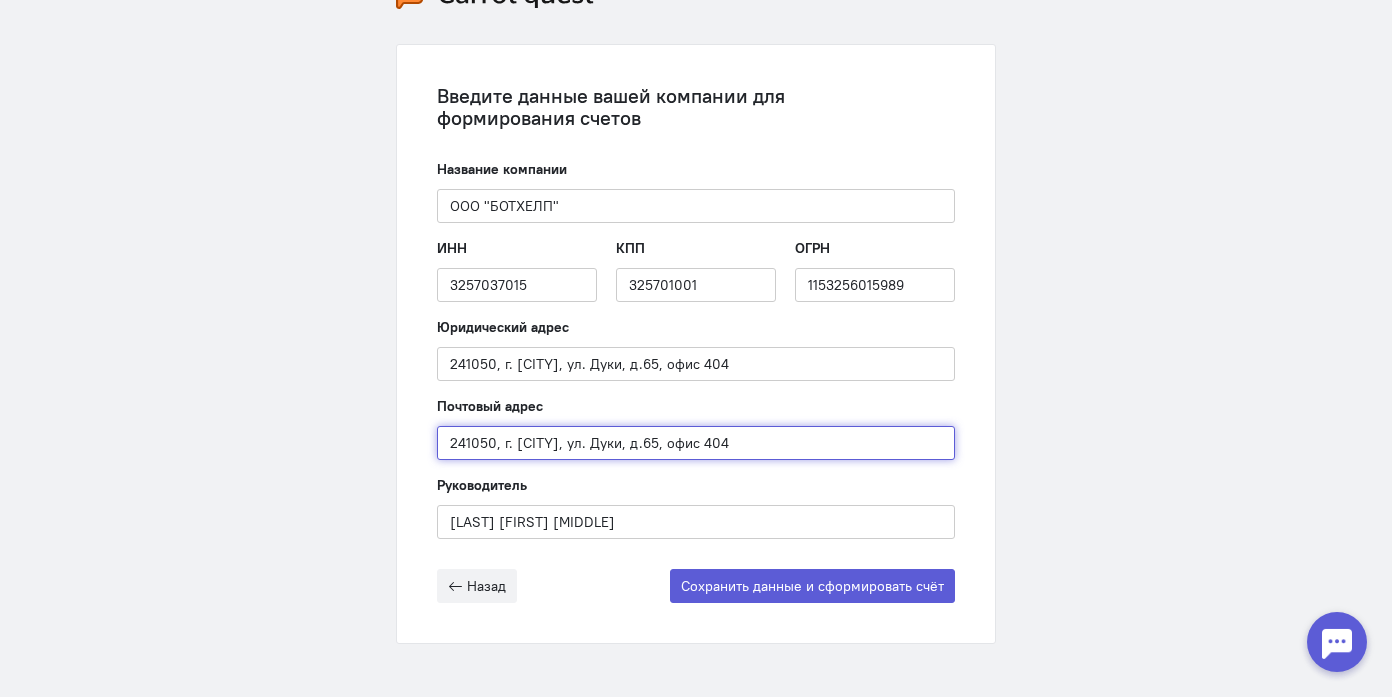 type on "[POSTAL_CODE], [CITY], [STREET], [BUILDING_NUMBER], офис [OFFICE_NUMBER]" 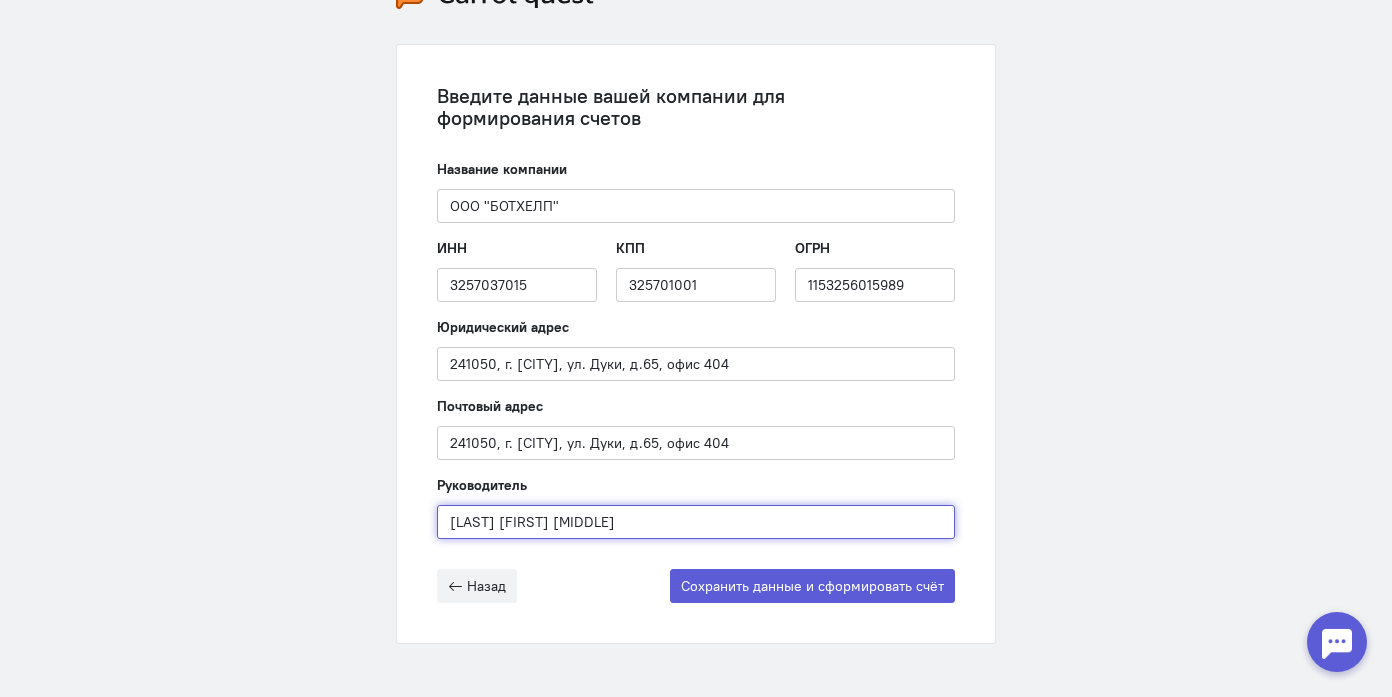 click on "[LAST] [FIRST] [PATRONYMIC]" at bounding box center (696, 522) 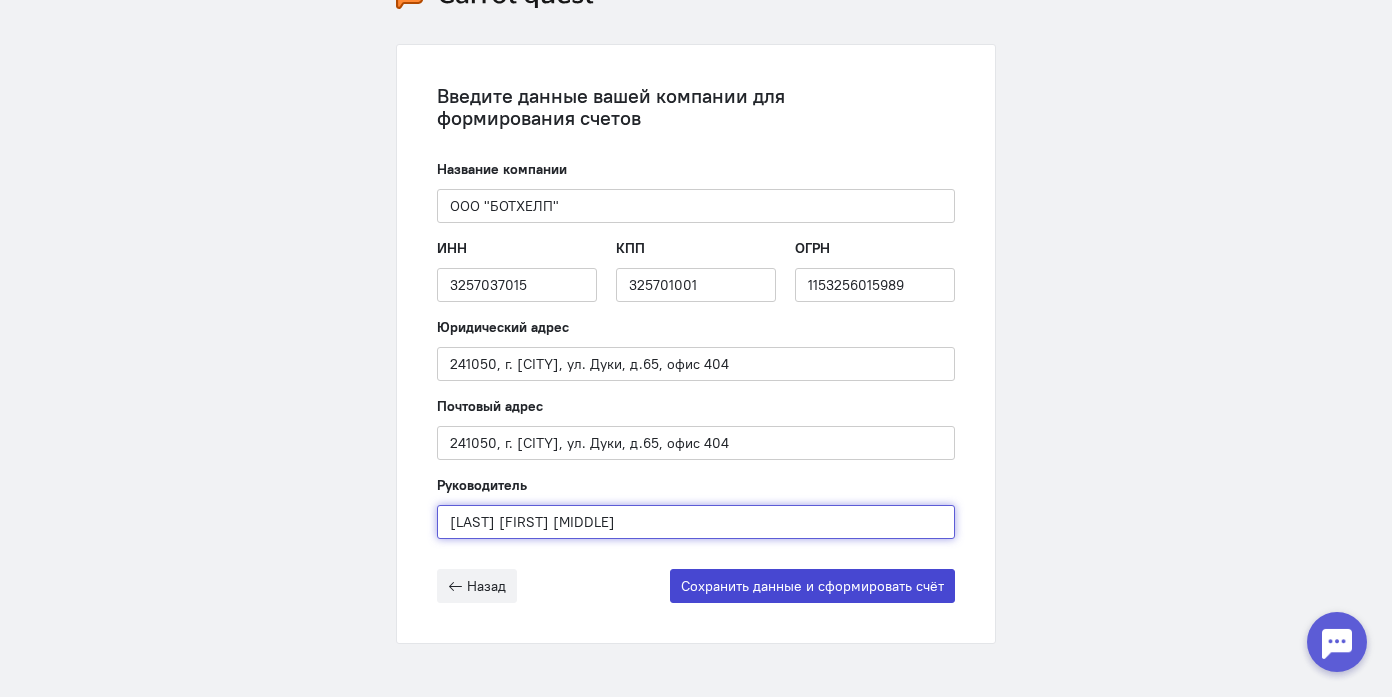 type on "[LAST] [FIRST] [PATRONYMIC]" 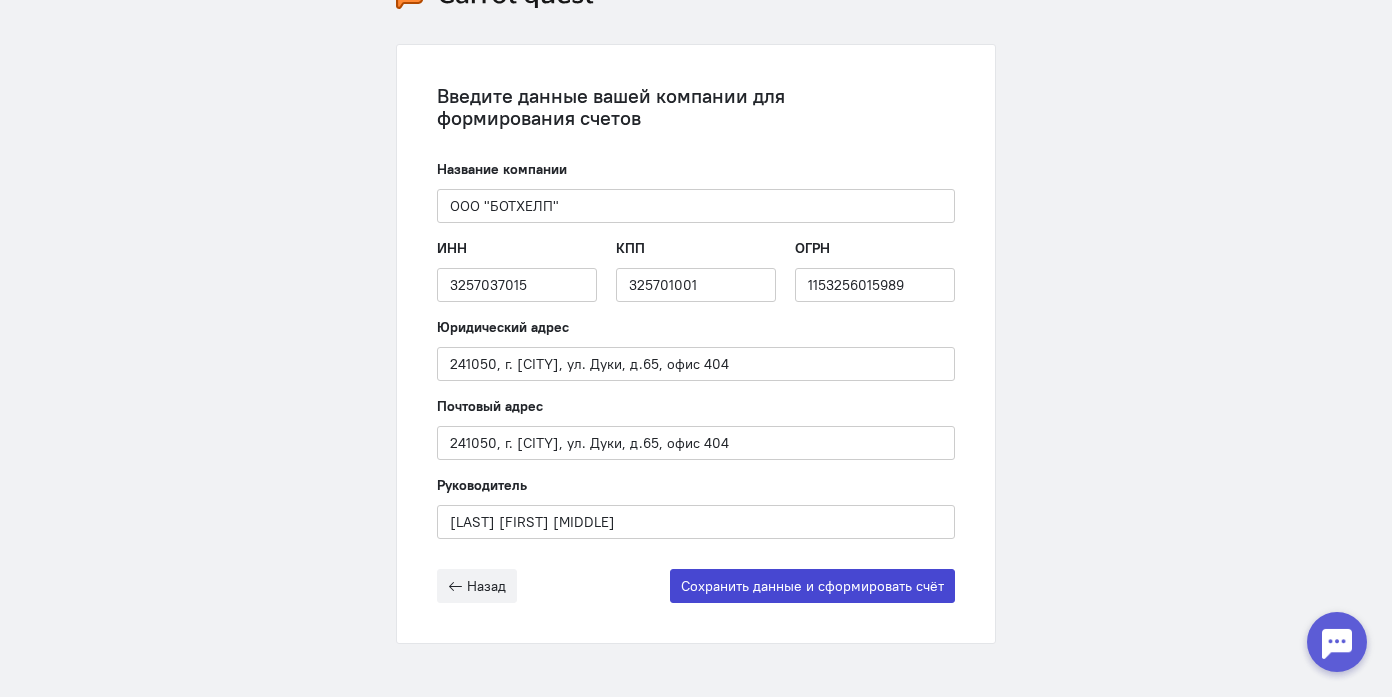 click on "Сохранить данные и сформировать счёт" at bounding box center (812, 586) 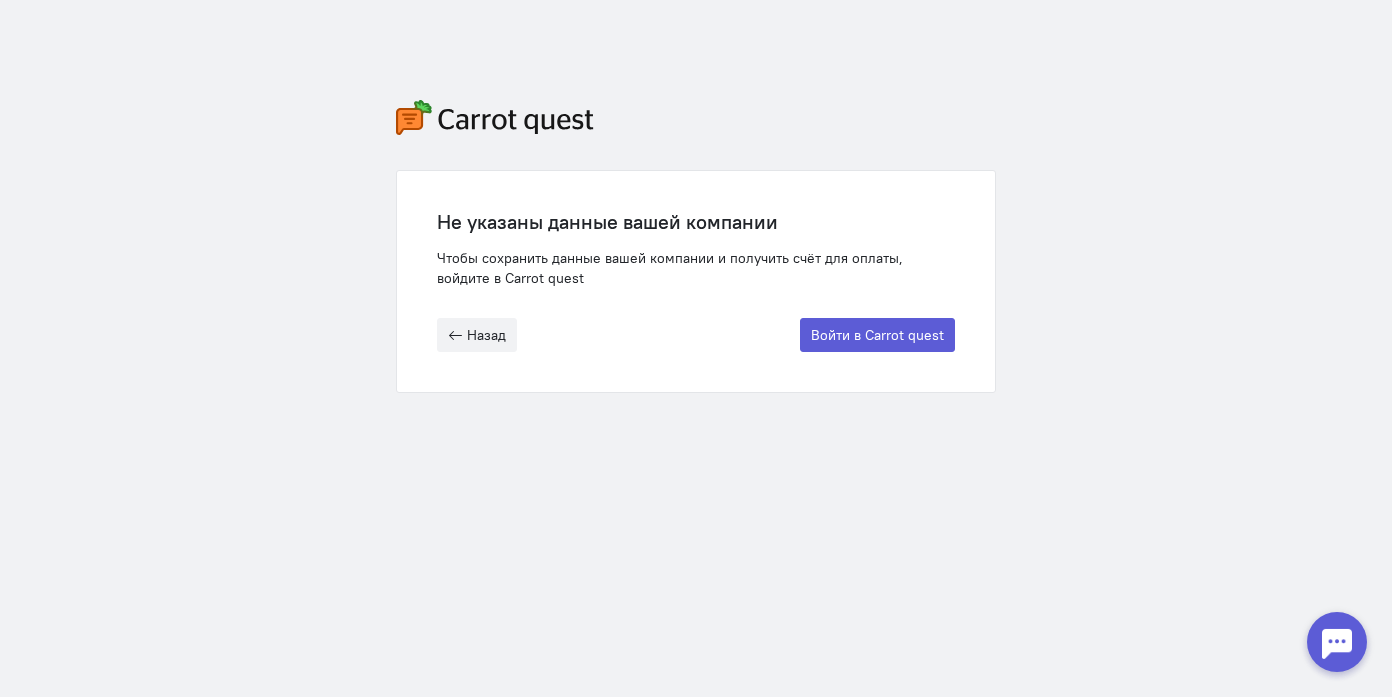 scroll, scrollTop: 0, scrollLeft: 0, axis: both 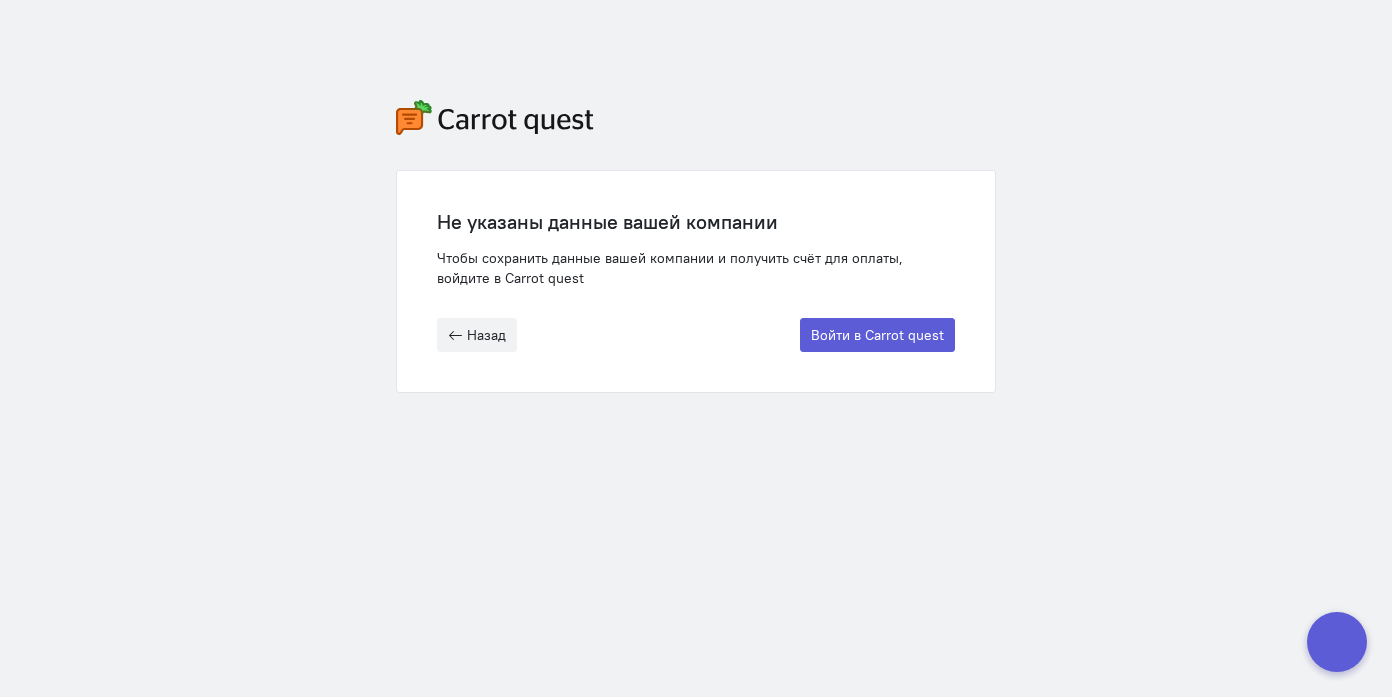 click on "Чтобы сохранить данные вашей компании и получить счёт для оплаты, войдите в Carrot quest" at bounding box center (696, 268) 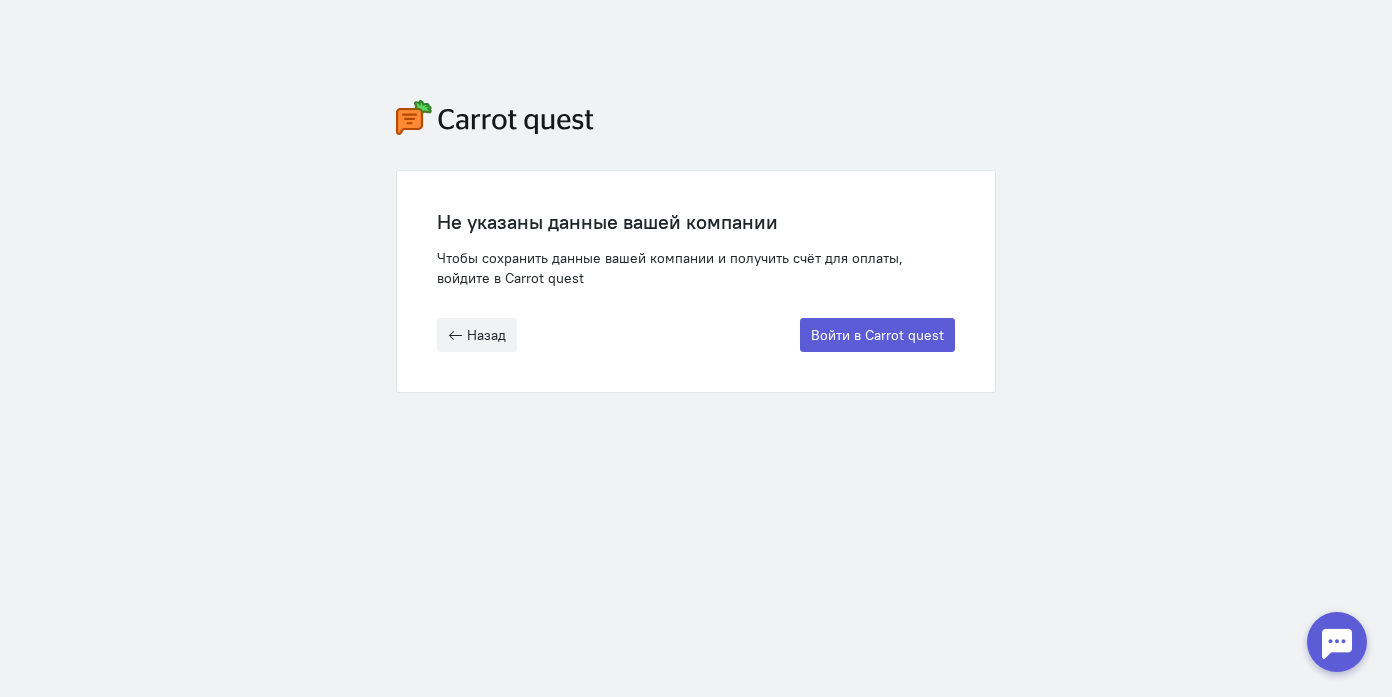 click on "Чтобы сохранить данные вашей компании и получить счёт для оплаты, войдите в Carrot quest" at bounding box center [696, 268] 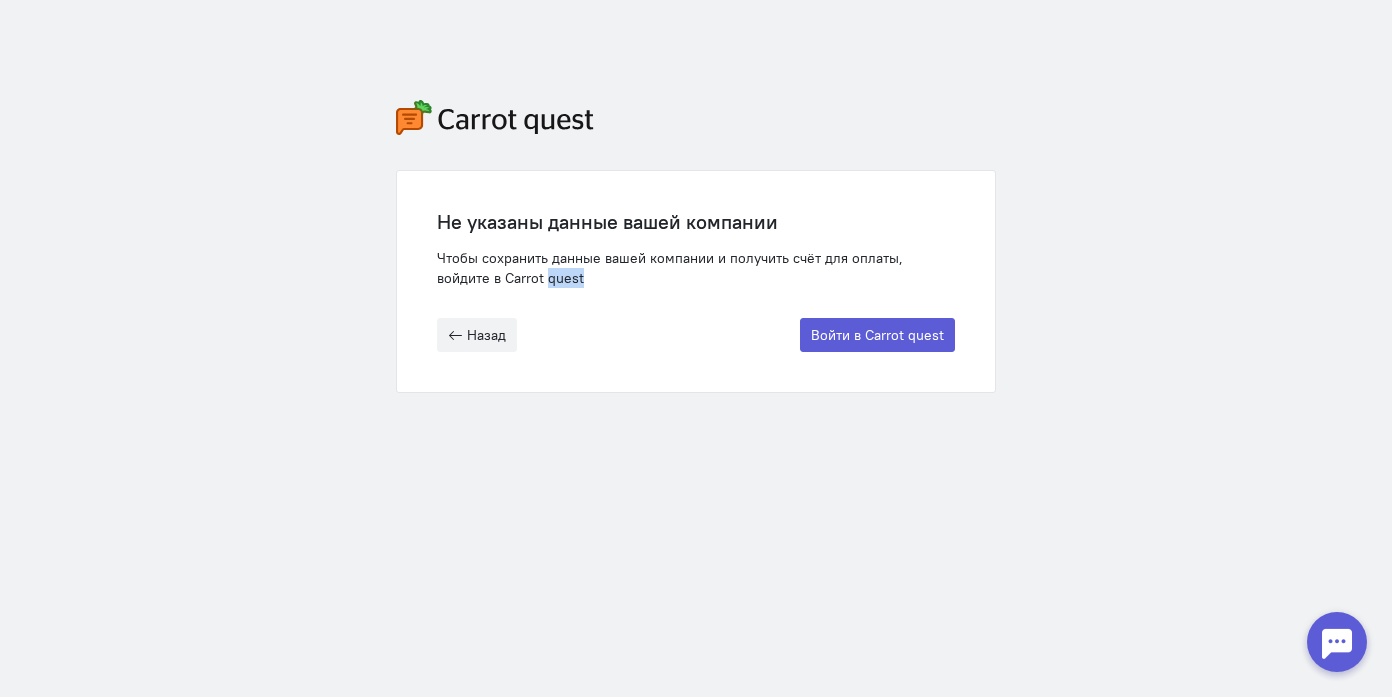 click on "Чтобы сохранить данные вашей компании и получить счёт для оплаты, войдите в Carrot quest" at bounding box center [696, 268] 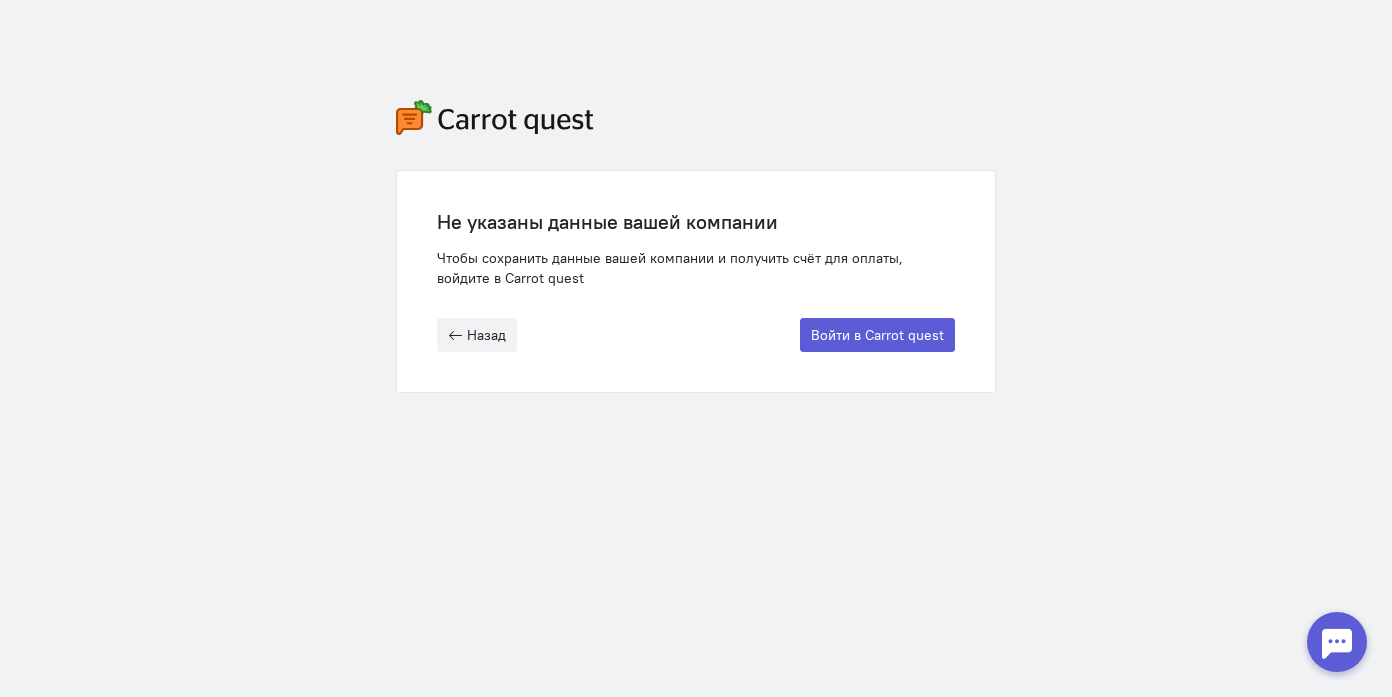 click on "Назад   Войти в Carrot quest" at bounding box center [696, 335] 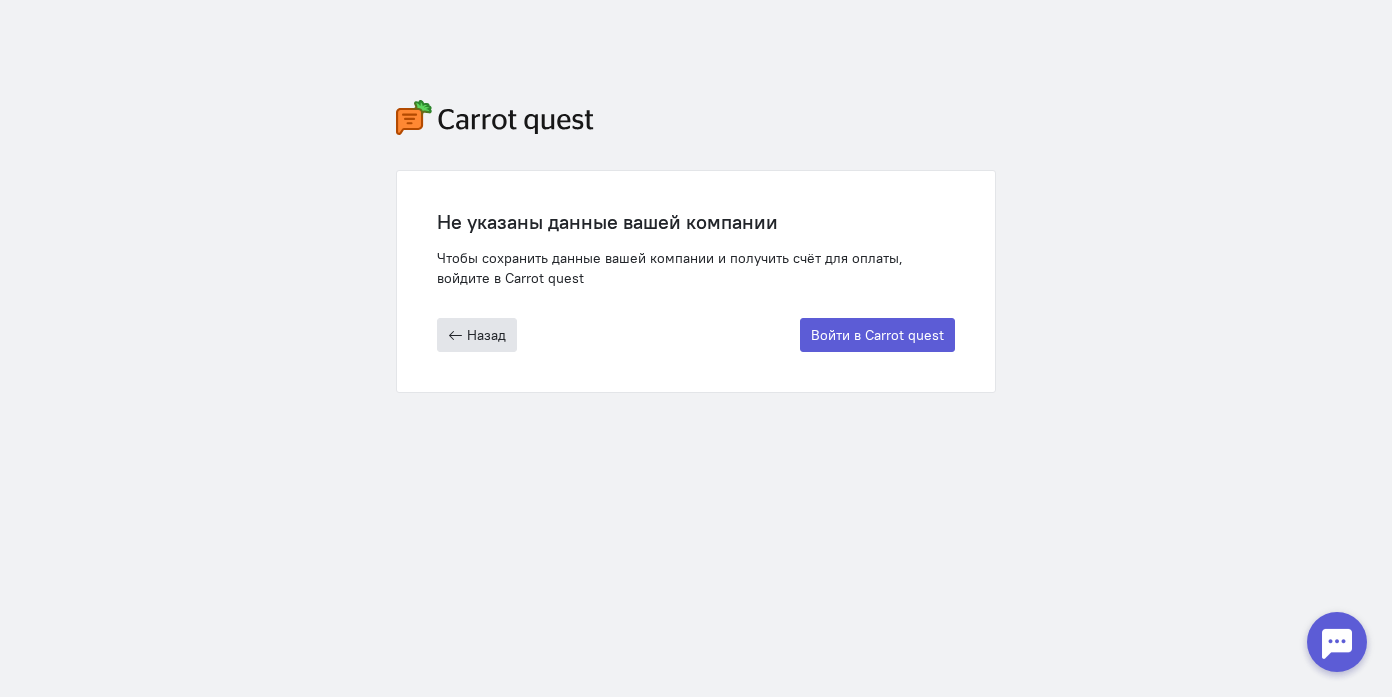 click at bounding box center [455, 335] 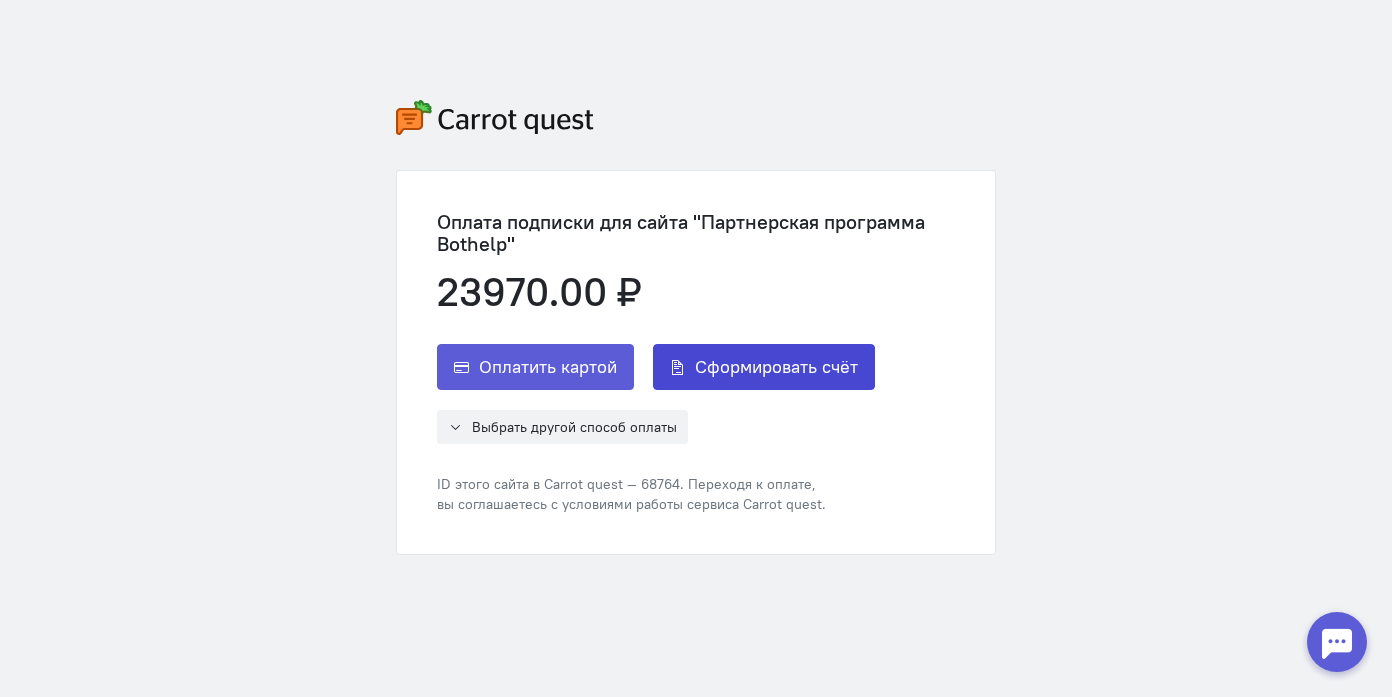 click on "Сформировать счёт" at bounding box center (776, 367) 